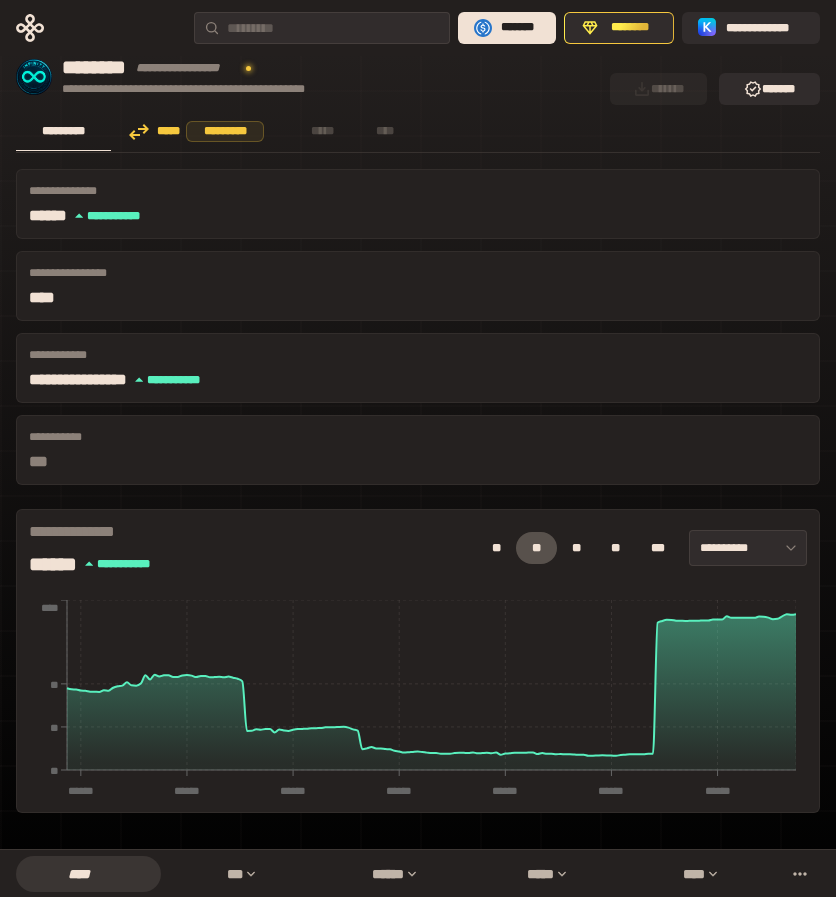 scroll, scrollTop: 0, scrollLeft: 0, axis: both 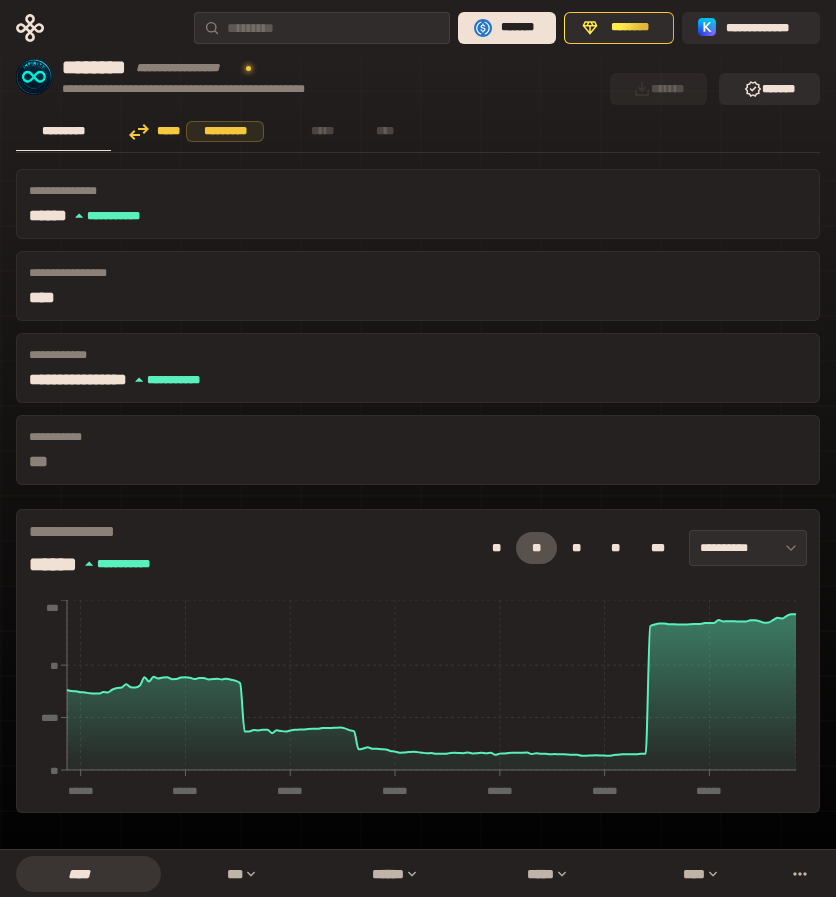 click on "*****      *********" at bounding box center (200, 132) 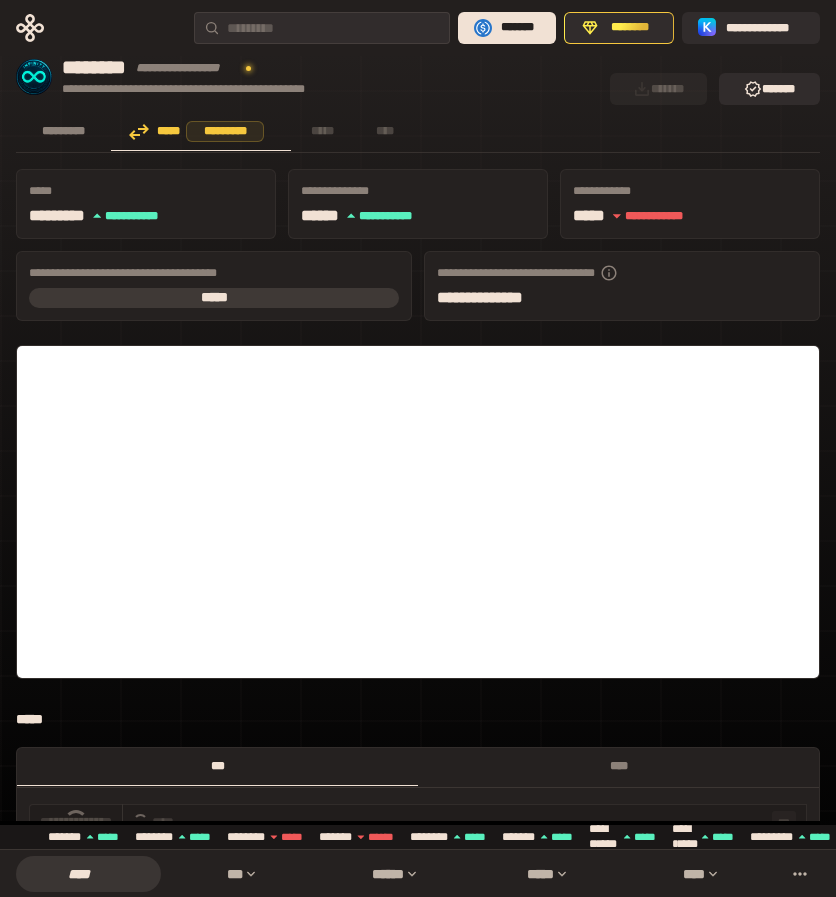 type on "*" 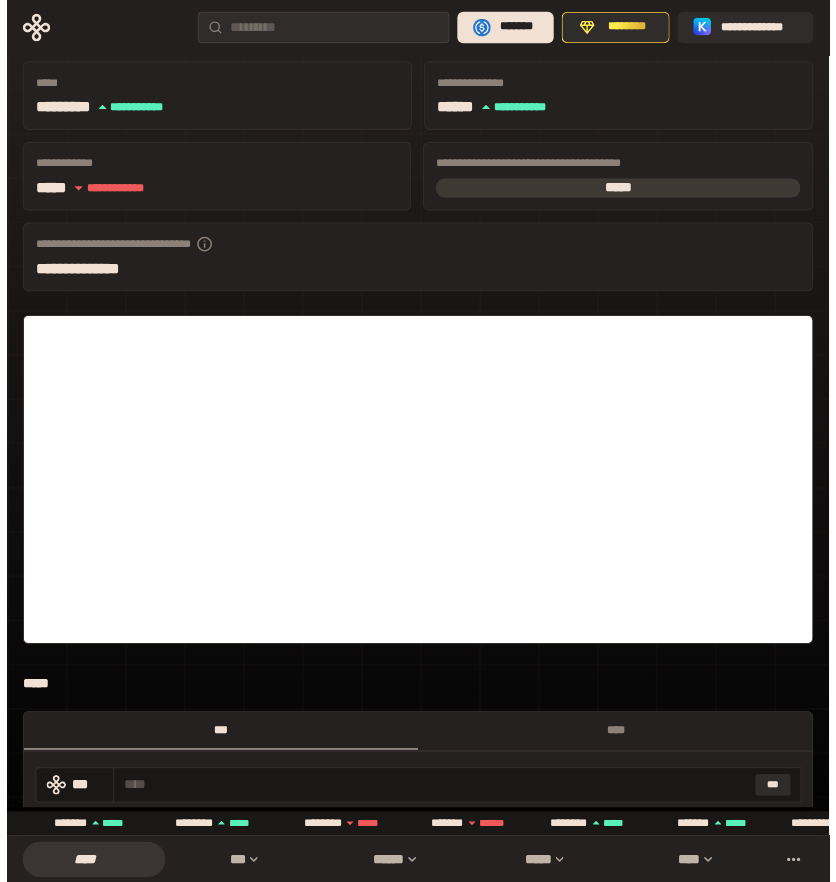 scroll, scrollTop: 100, scrollLeft: 0, axis: vertical 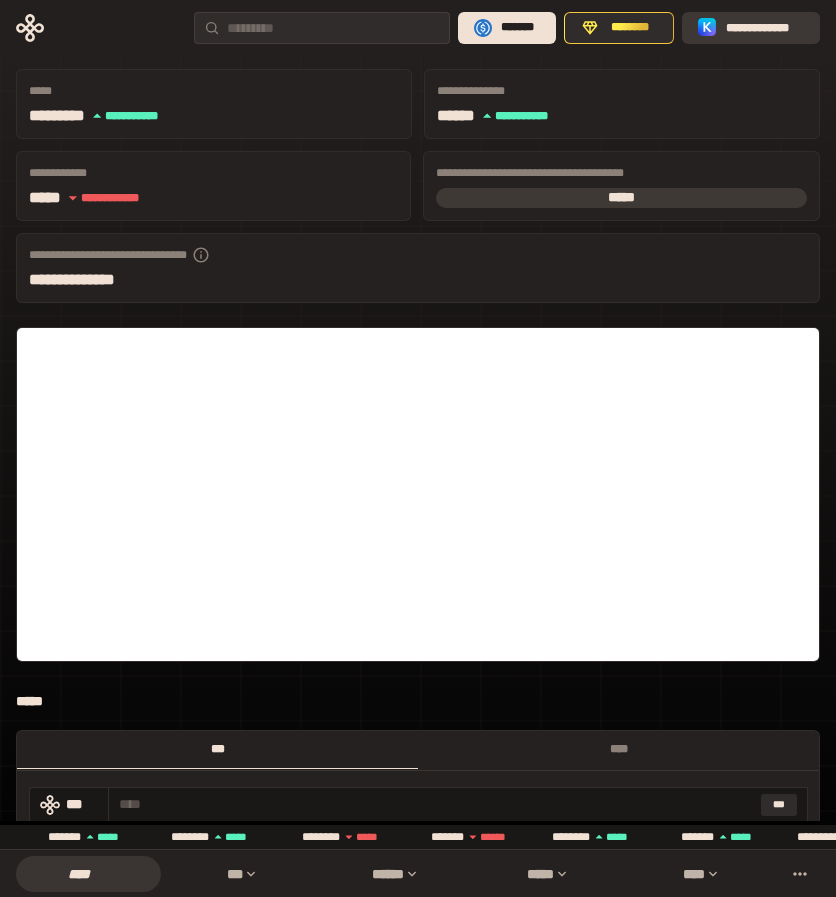 click on "**********" at bounding box center (765, 28) 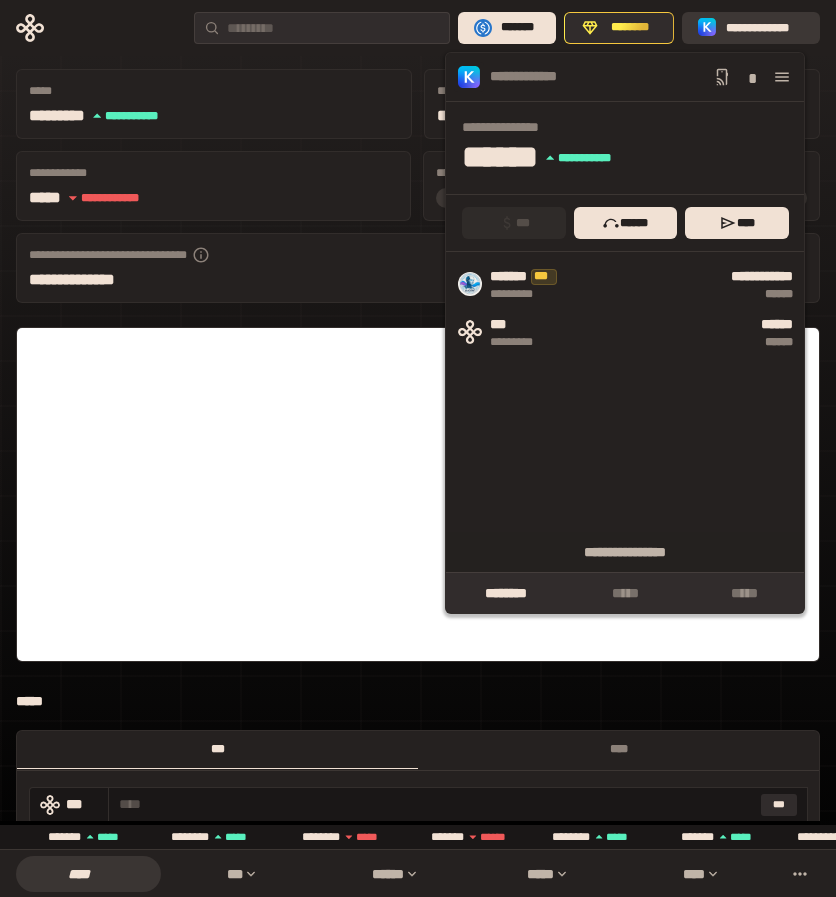 click on "**********" at bounding box center [765, 28] 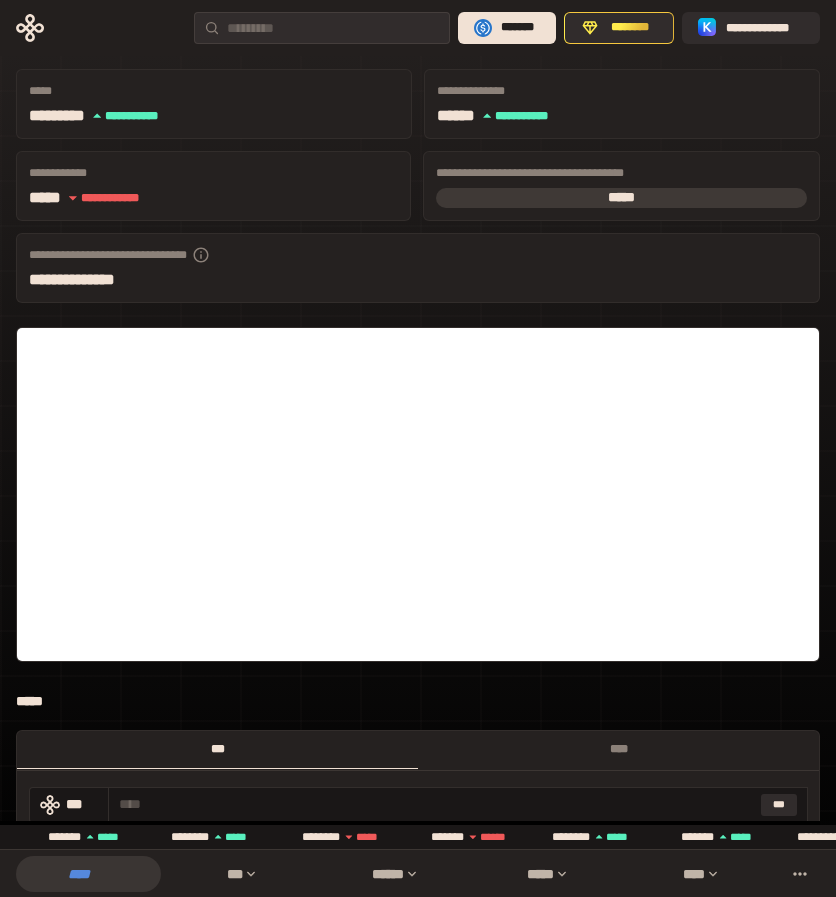 click on "****" at bounding box center (88, 874) 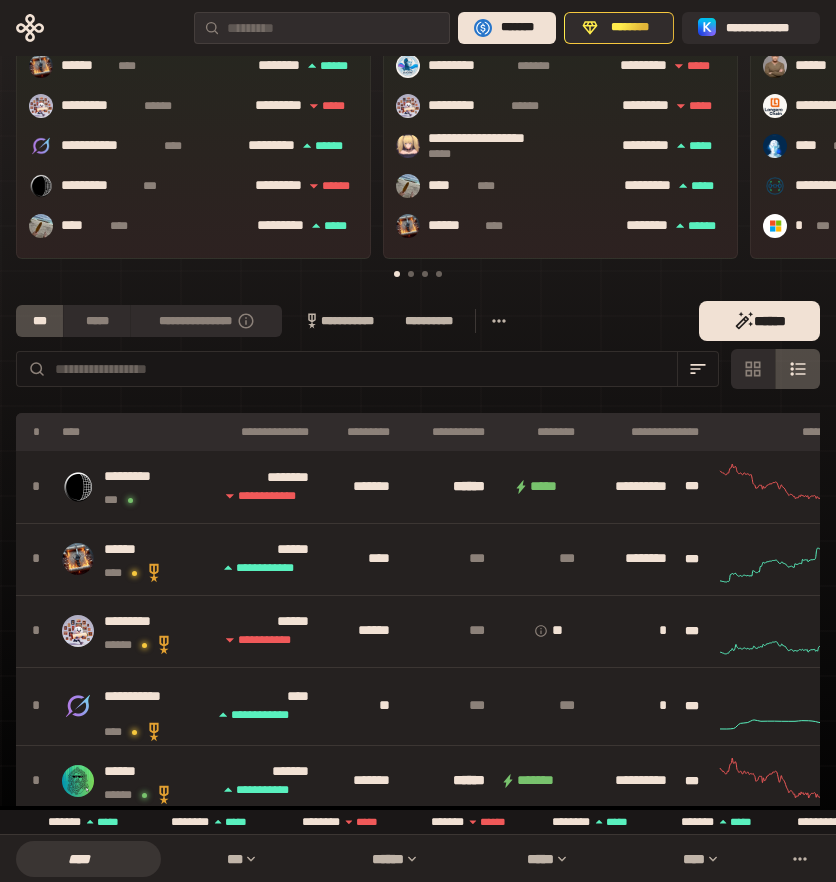 scroll, scrollTop: 0, scrollLeft: 0, axis: both 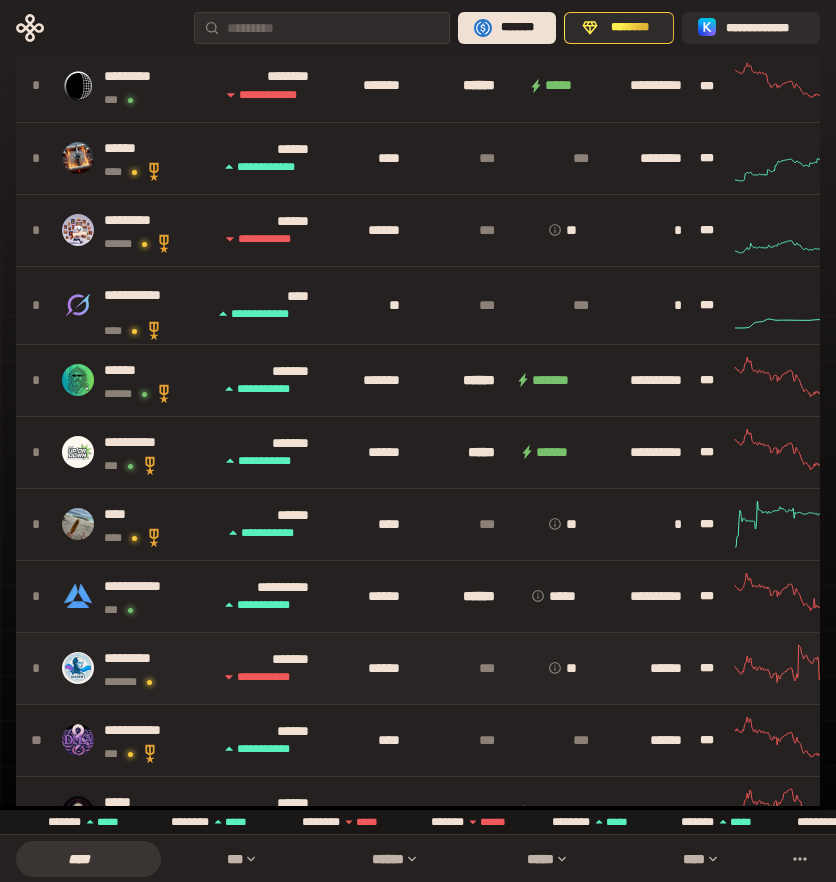 click on "**********" at bounding box center (123, 668) 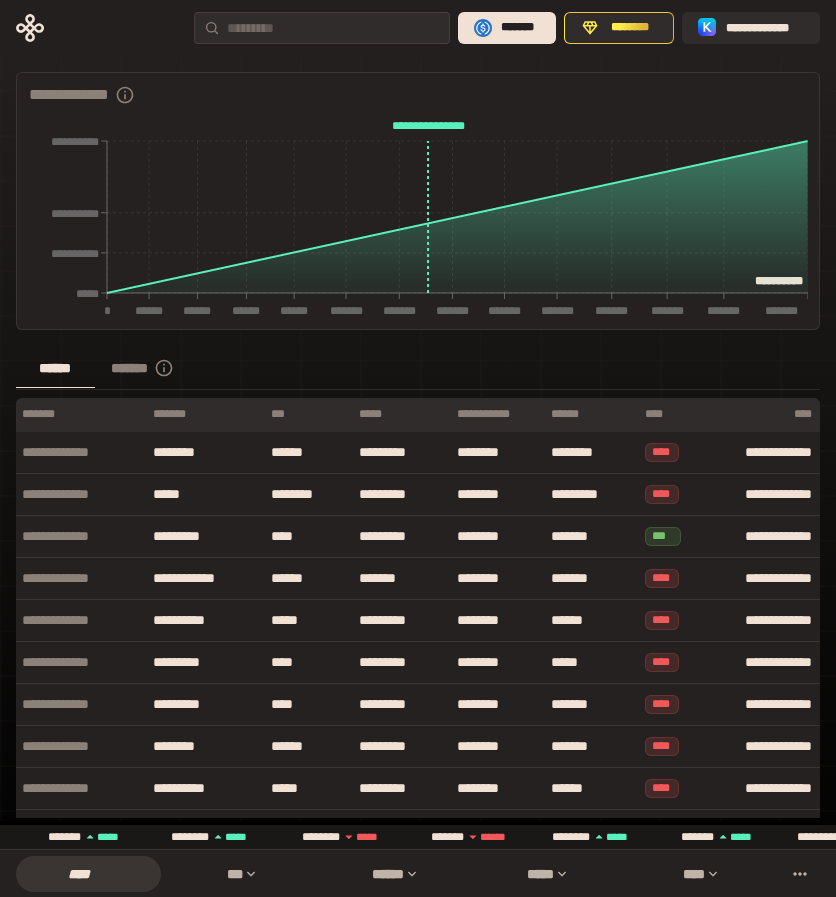 scroll, scrollTop: 1300, scrollLeft: 0, axis: vertical 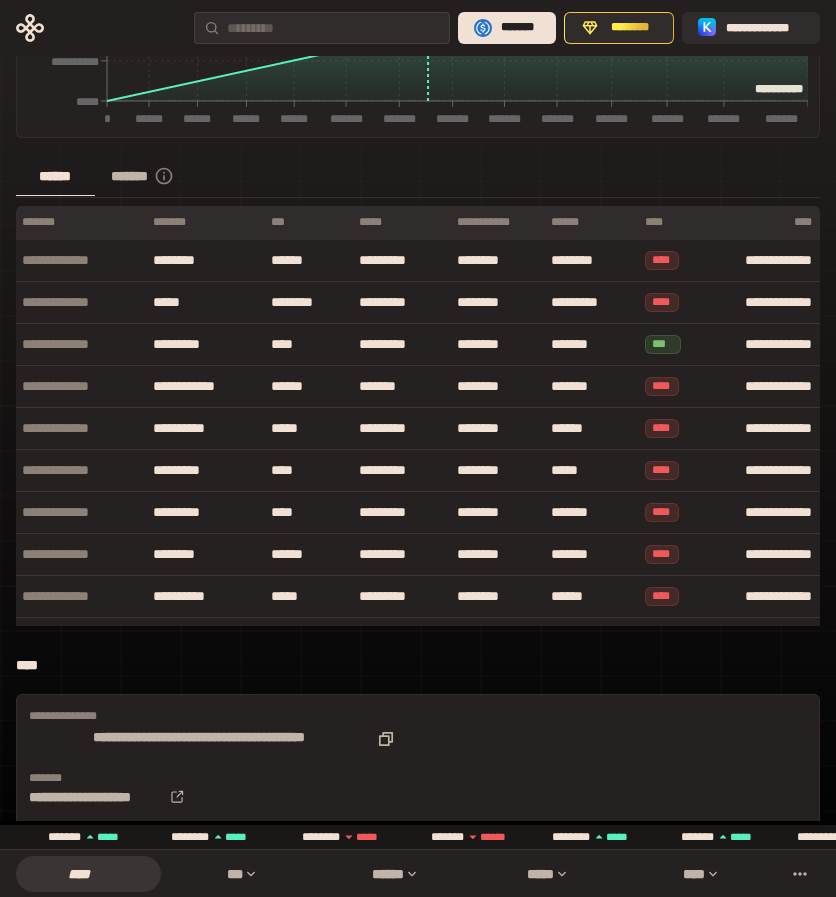 click on "*******" at bounding box center (153, 176) 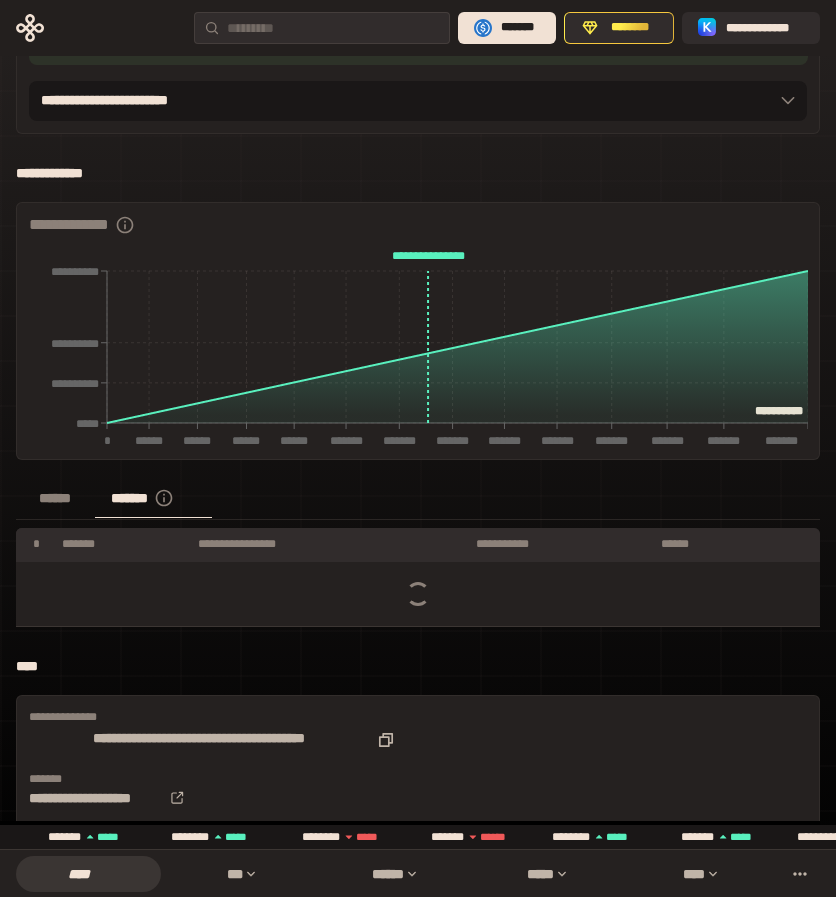 scroll, scrollTop: 1300, scrollLeft: 0, axis: vertical 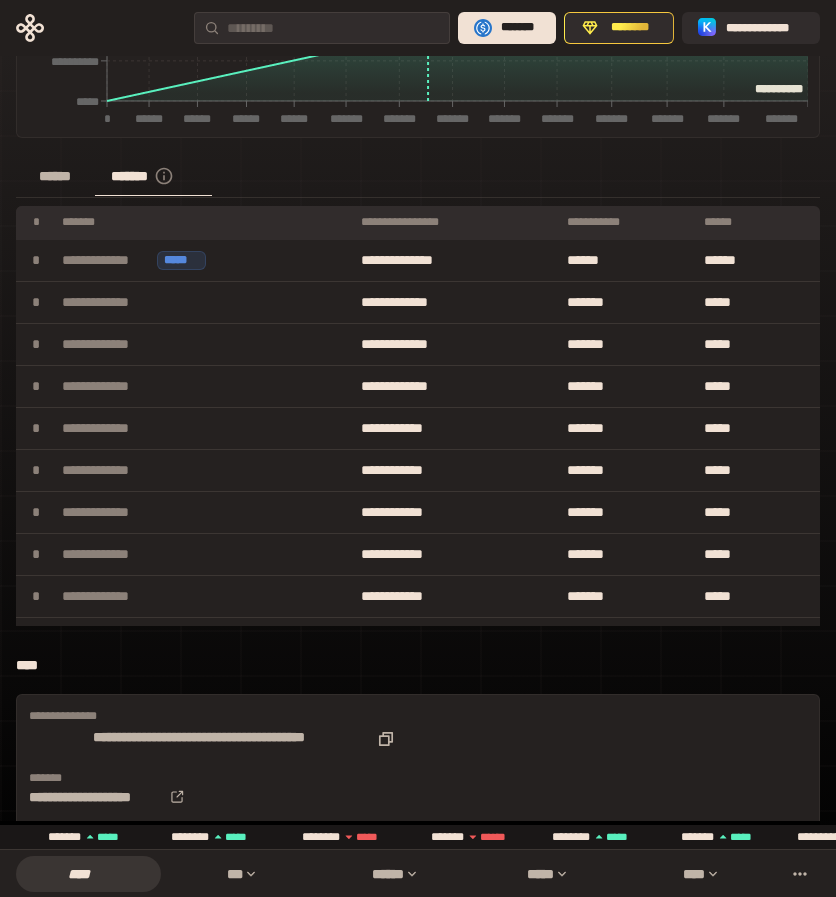 click on "******" at bounding box center [55, 176] 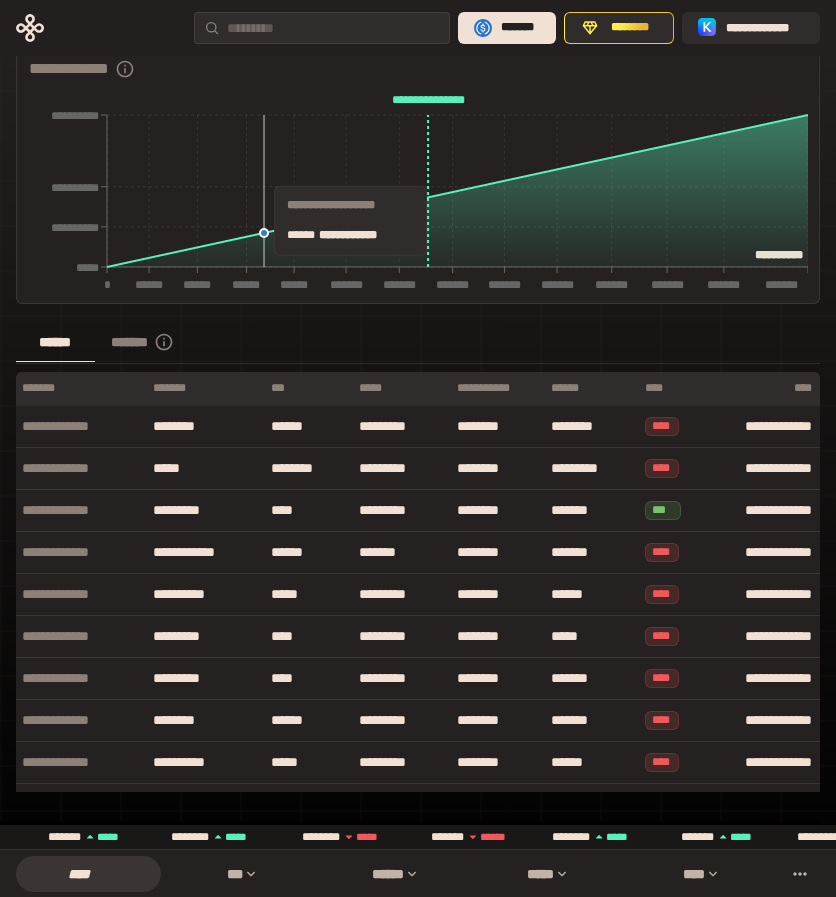 scroll, scrollTop: 1000, scrollLeft: 0, axis: vertical 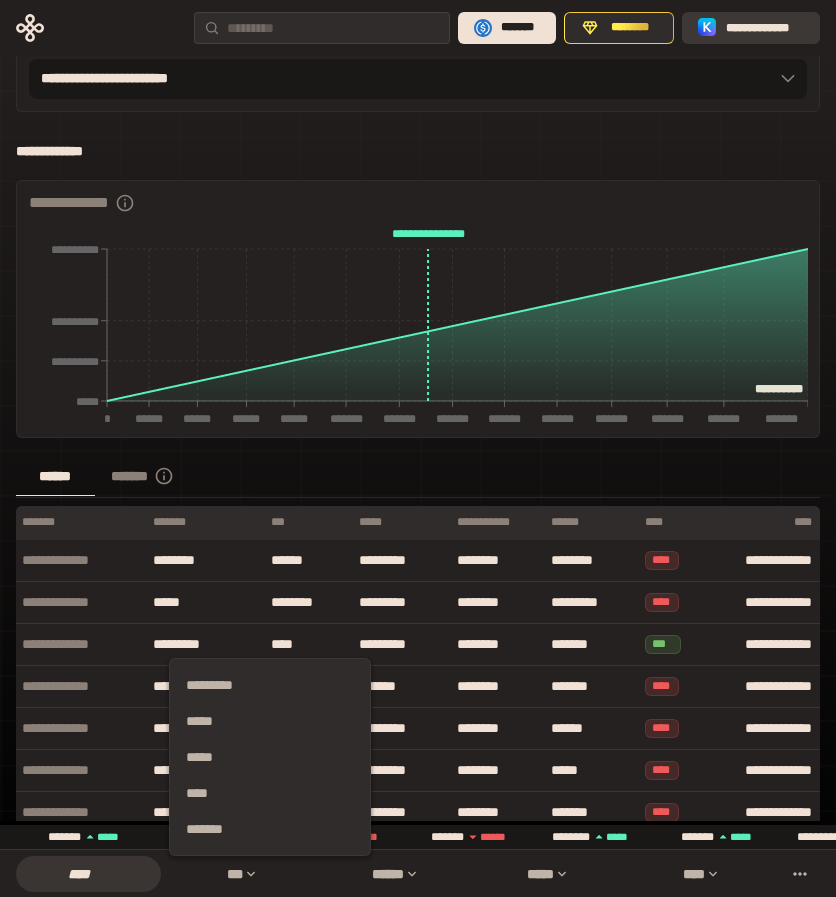 click on "**********" at bounding box center [765, 28] 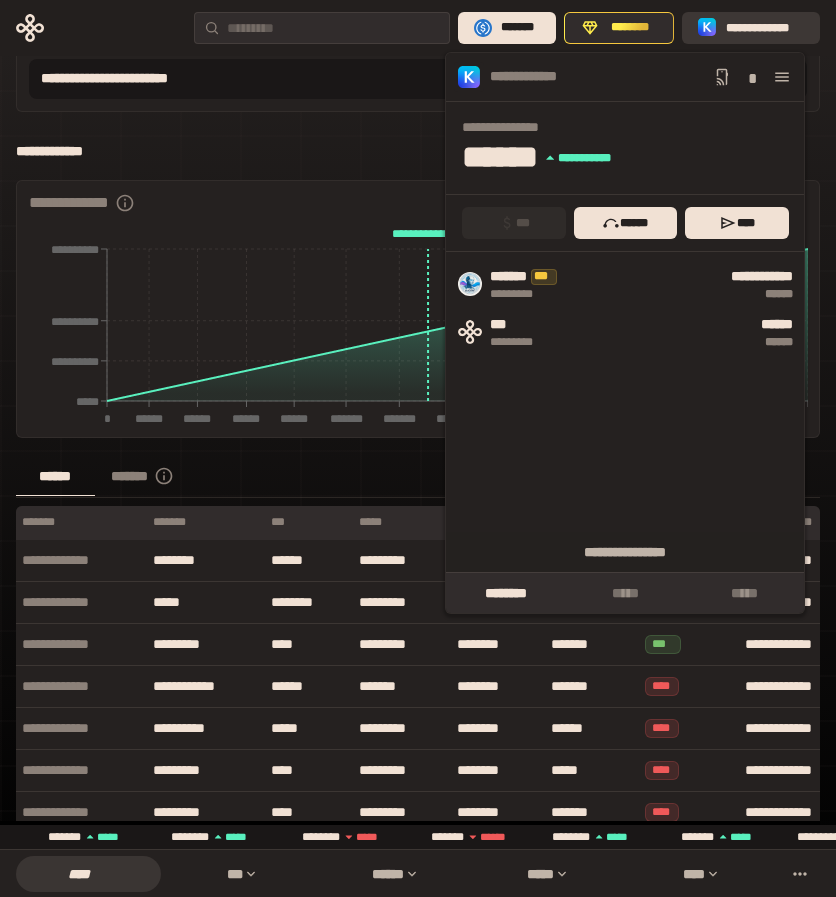 click on "**********" at bounding box center [765, 28] 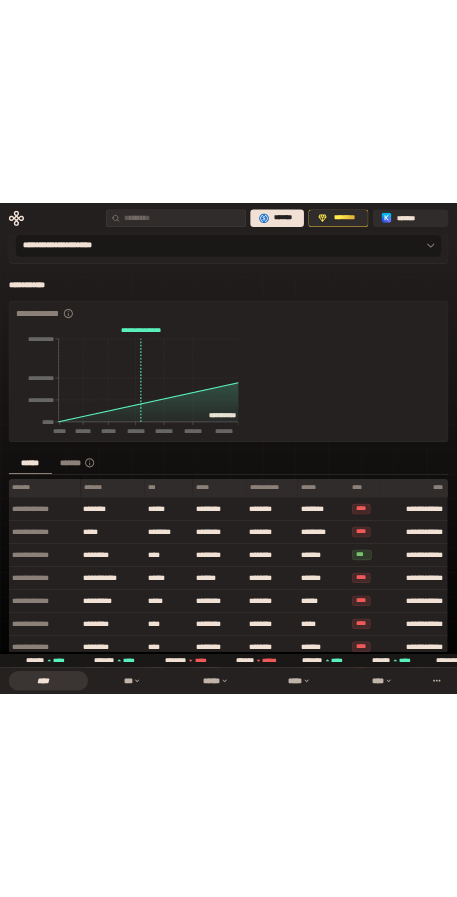 scroll, scrollTop: 982, scrollLeft: 0, axis: vertical 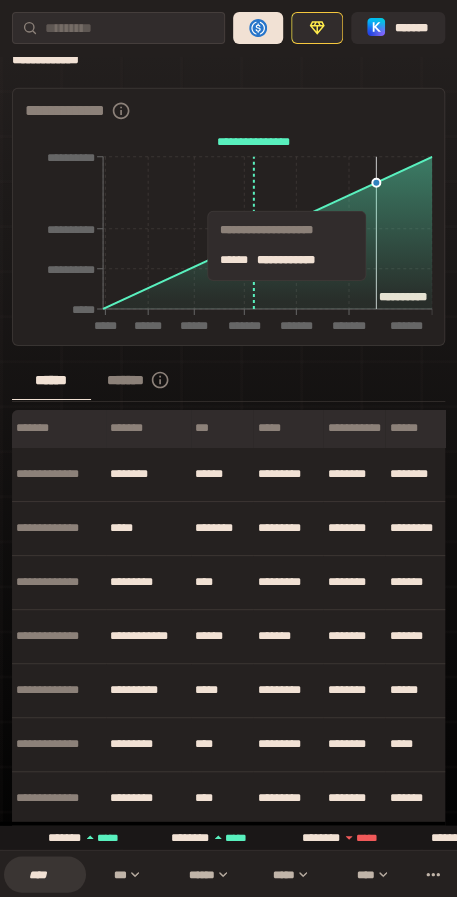 click 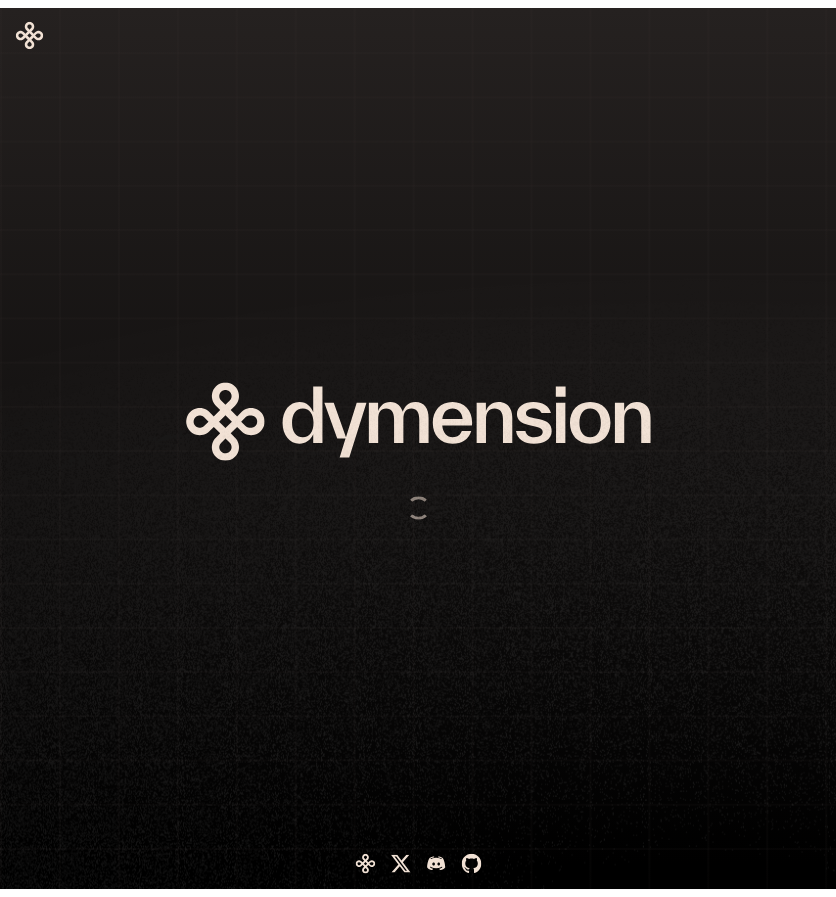 scroll, scrollTop: 0, scrollLeft: 0, axis: both 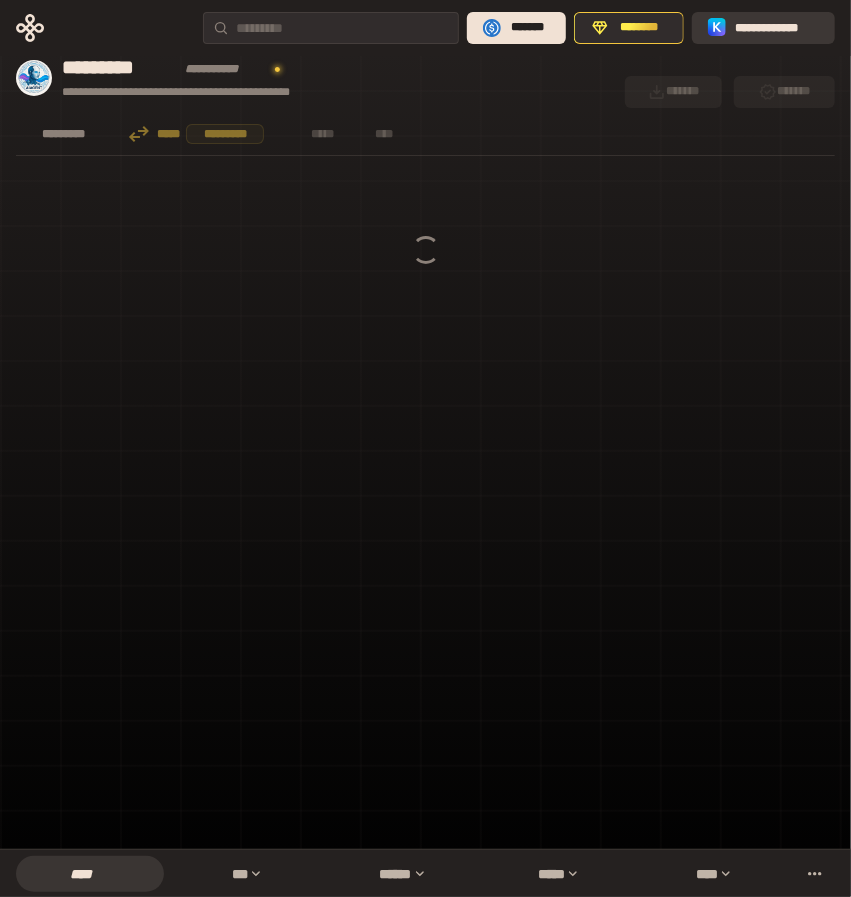 click on "**********" at bounding box center (777, 28) 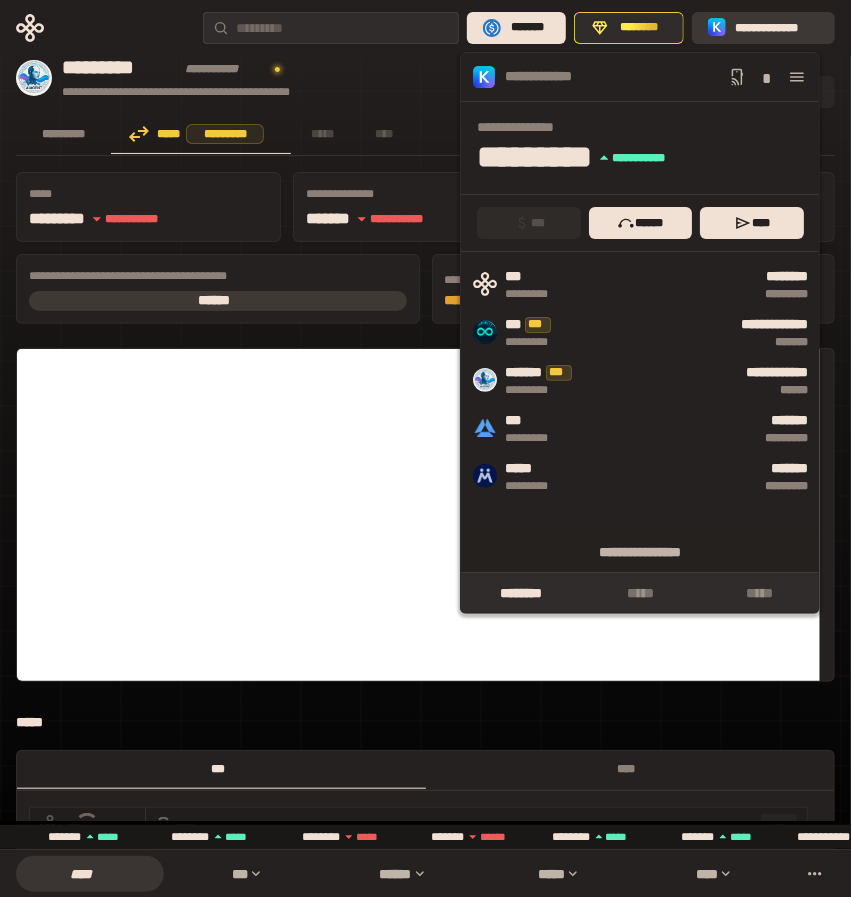 type on "*" 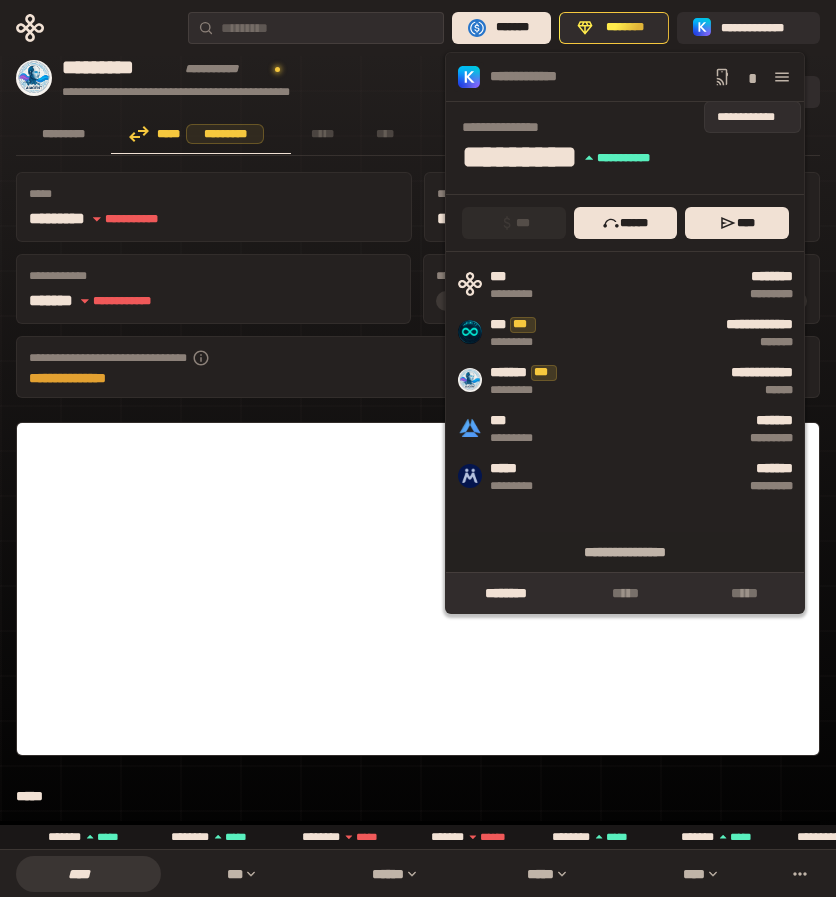 click on "*" at bounding box center [752, 77] 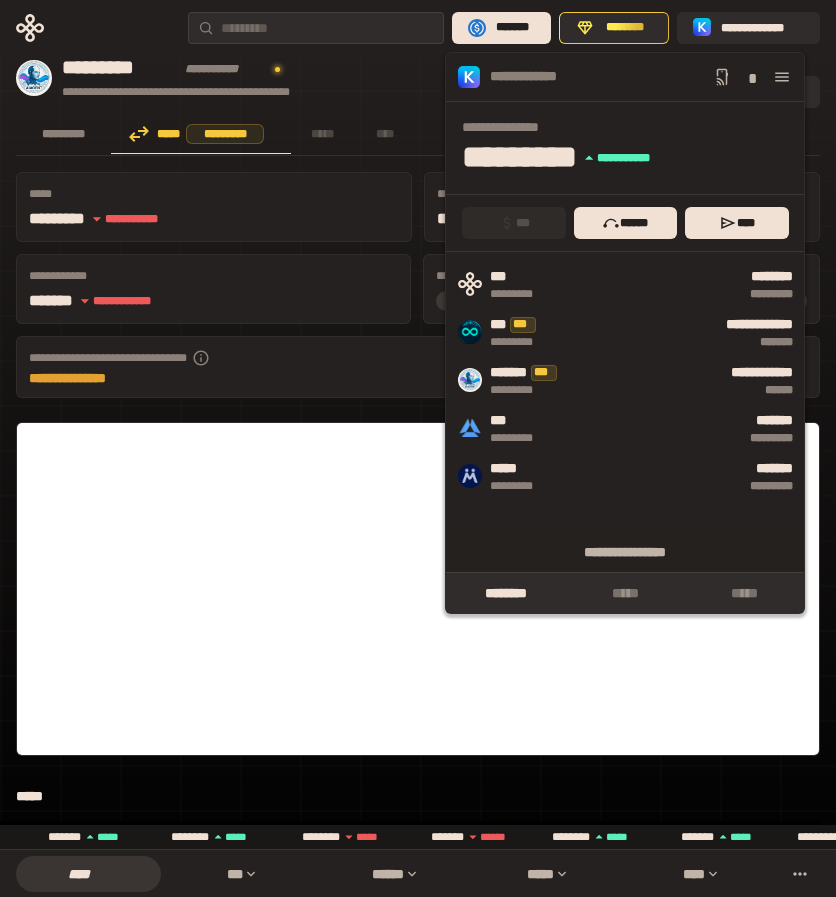 click on "**********" at bounding box center [307, 78] 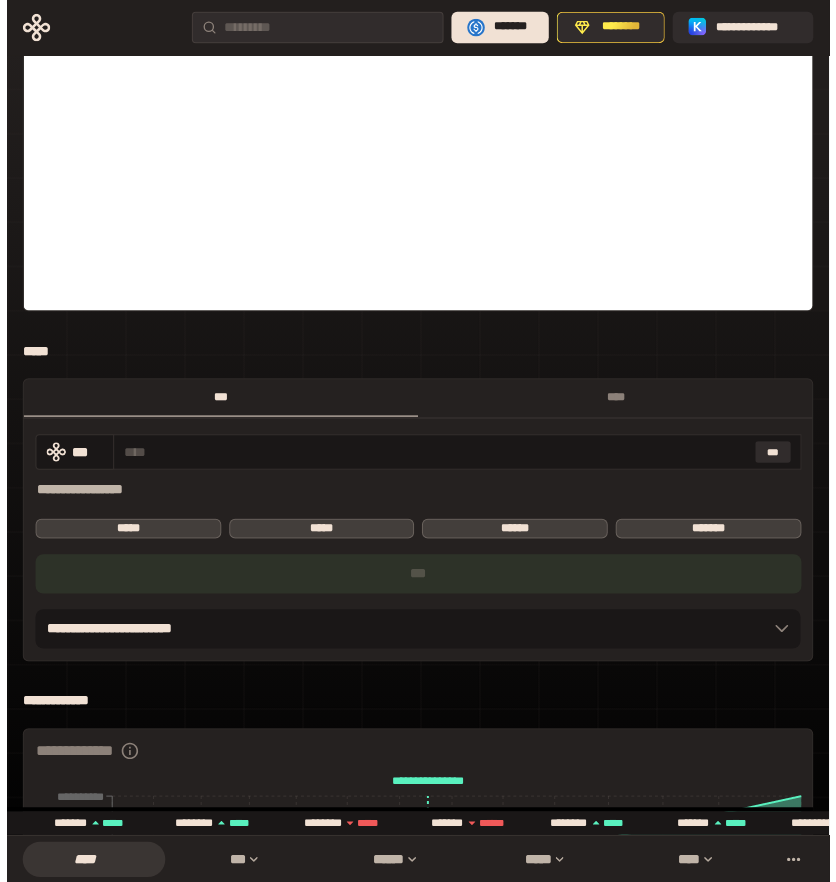 scroll, scrollTop: 600, scrollLeft: 0, axis: vertical 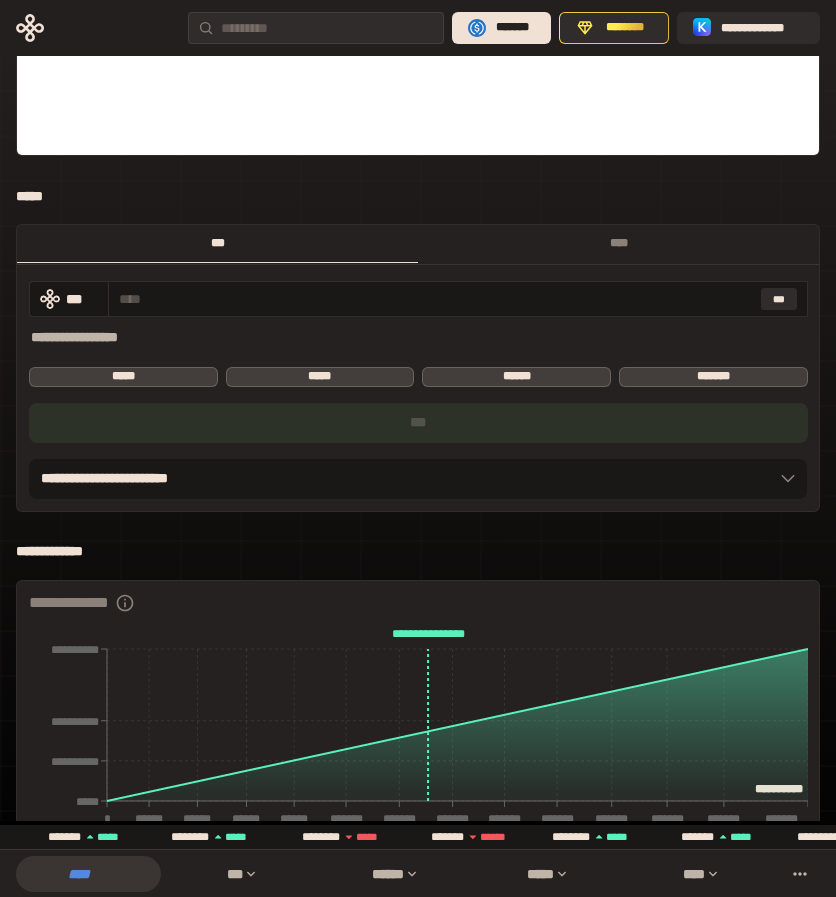 click on "****" at bounding box center [88, 874] 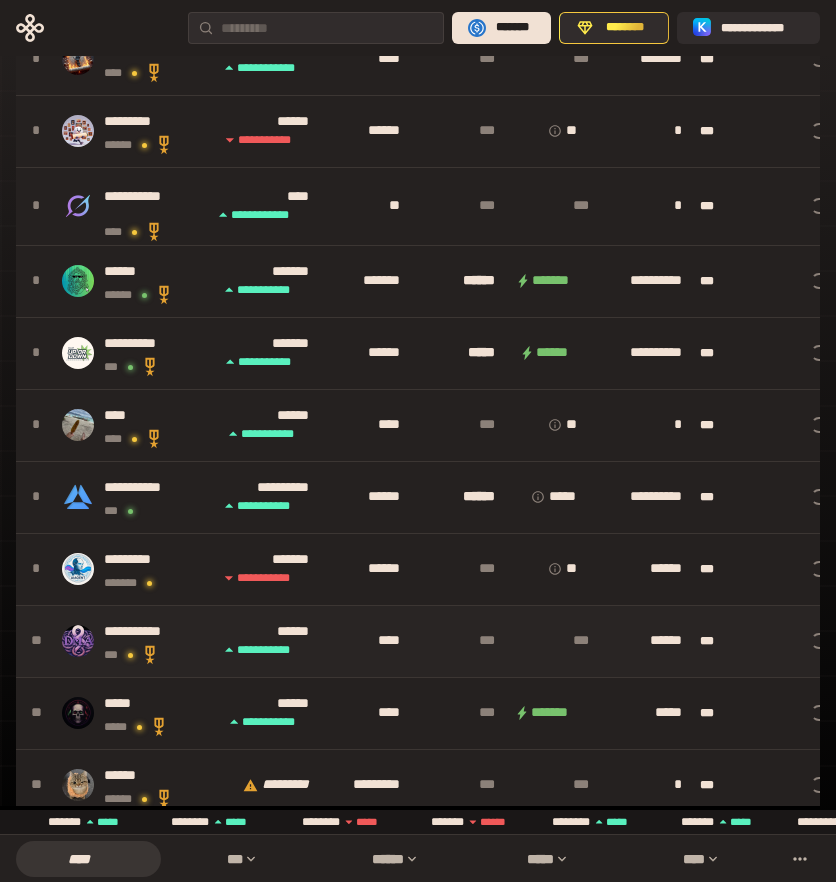 scroll, scrollTop: 200, scrollLeft: 0, axis: vertical 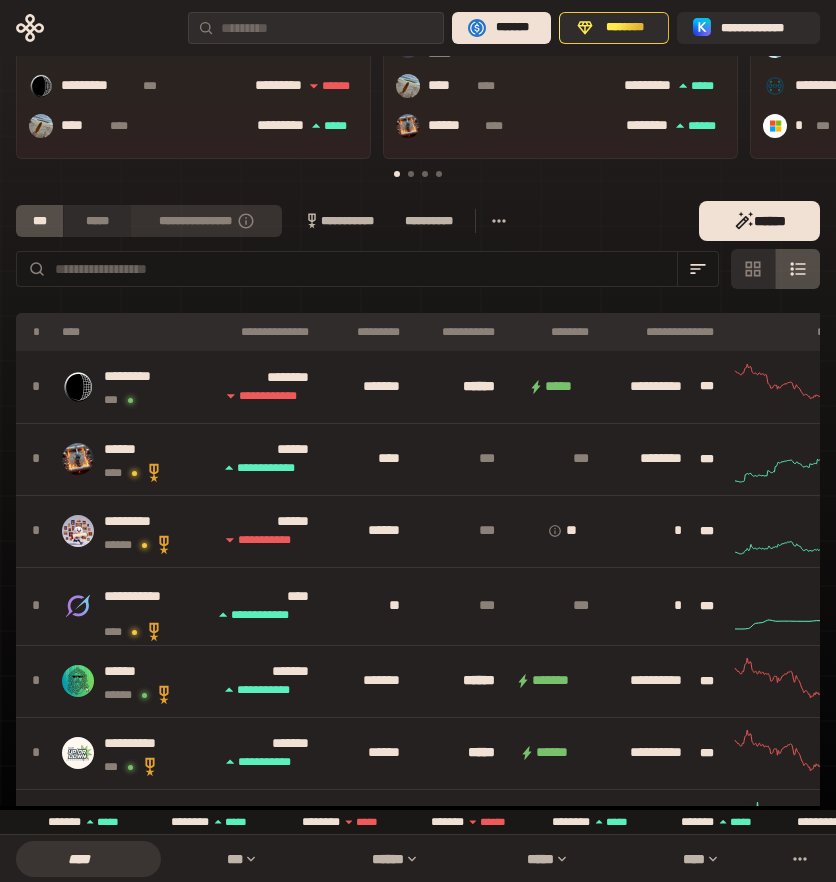 click on "**********" at bounding box center [206, 221] 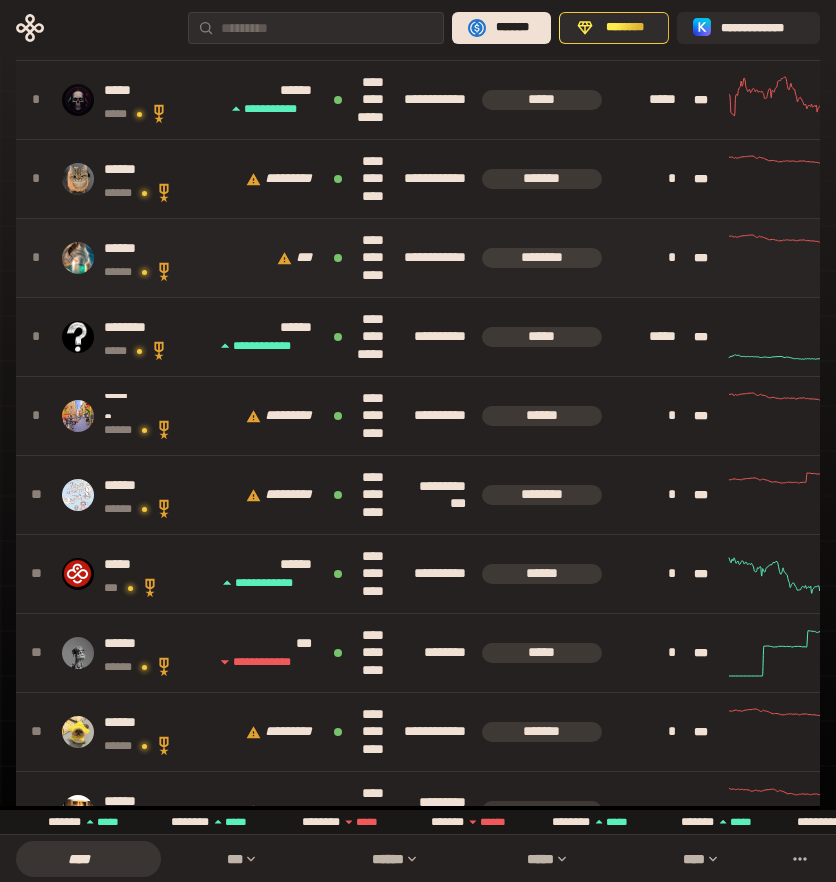 scroll, scrollTop: 800, scrollLeft: 0, axis: vertical 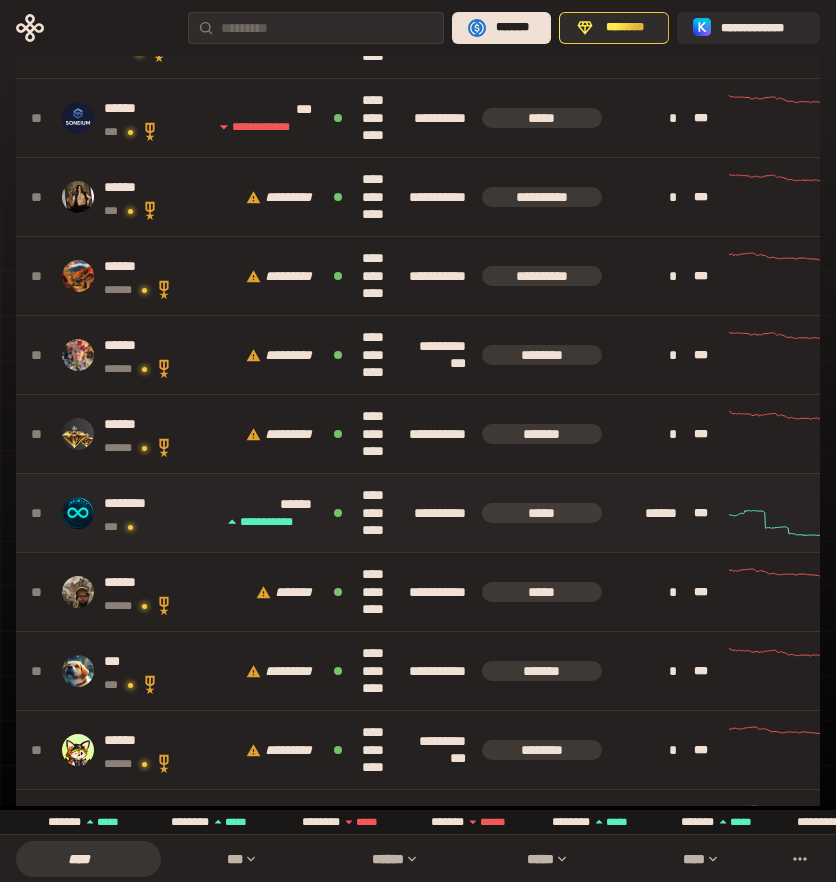 click on "********" at bounding box center [127, 503] 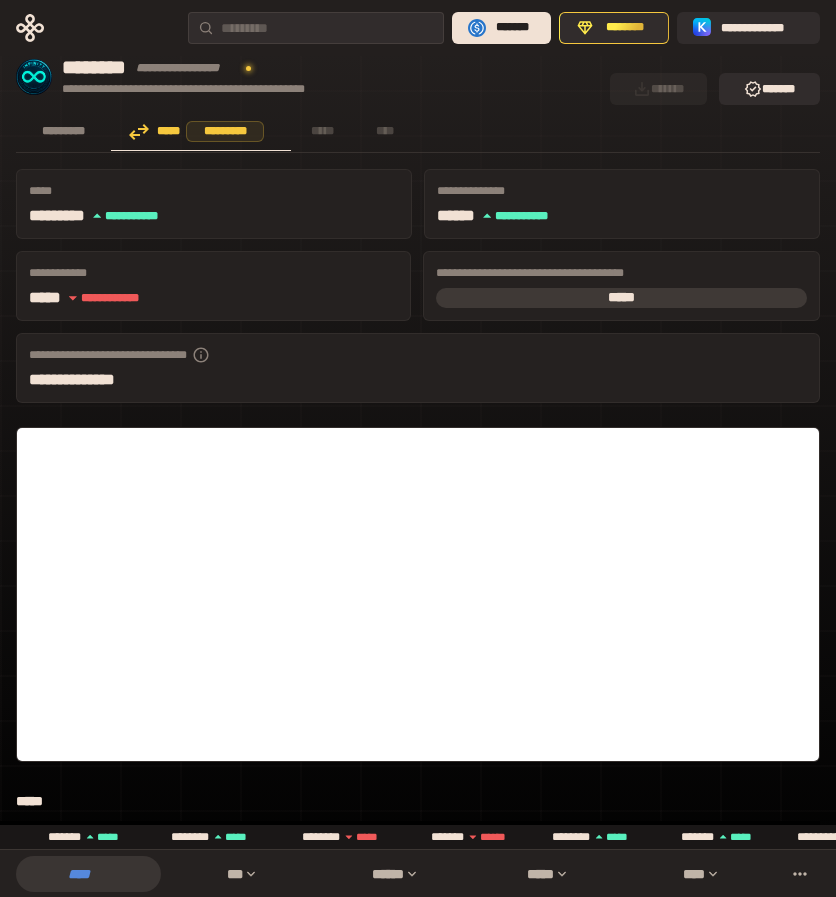 scroll, scrollTop: 0, scrollLeft: 0, axis: both 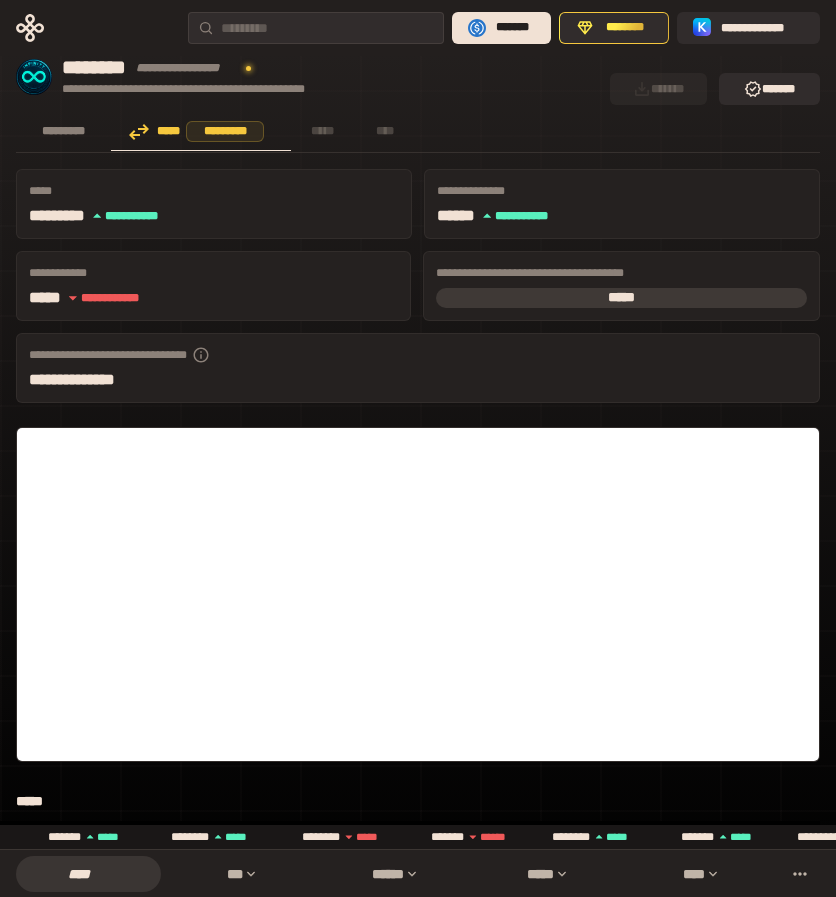 click on "*****      *********" at bounding box center (200, 132) 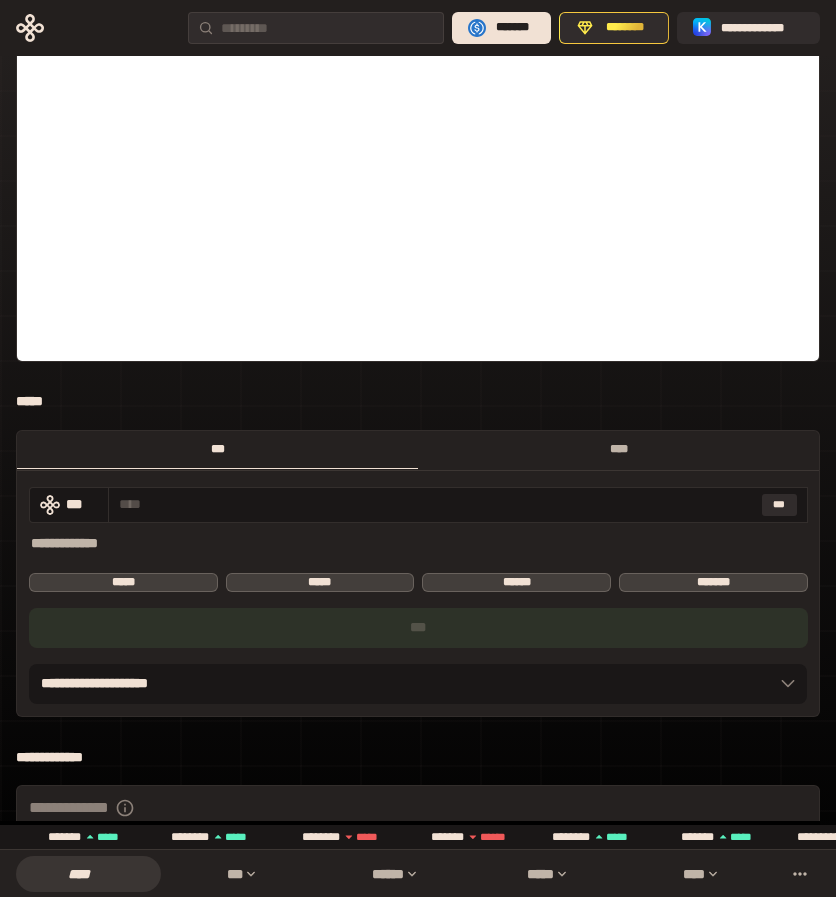 click on "****" at bounding box center [618, 449] 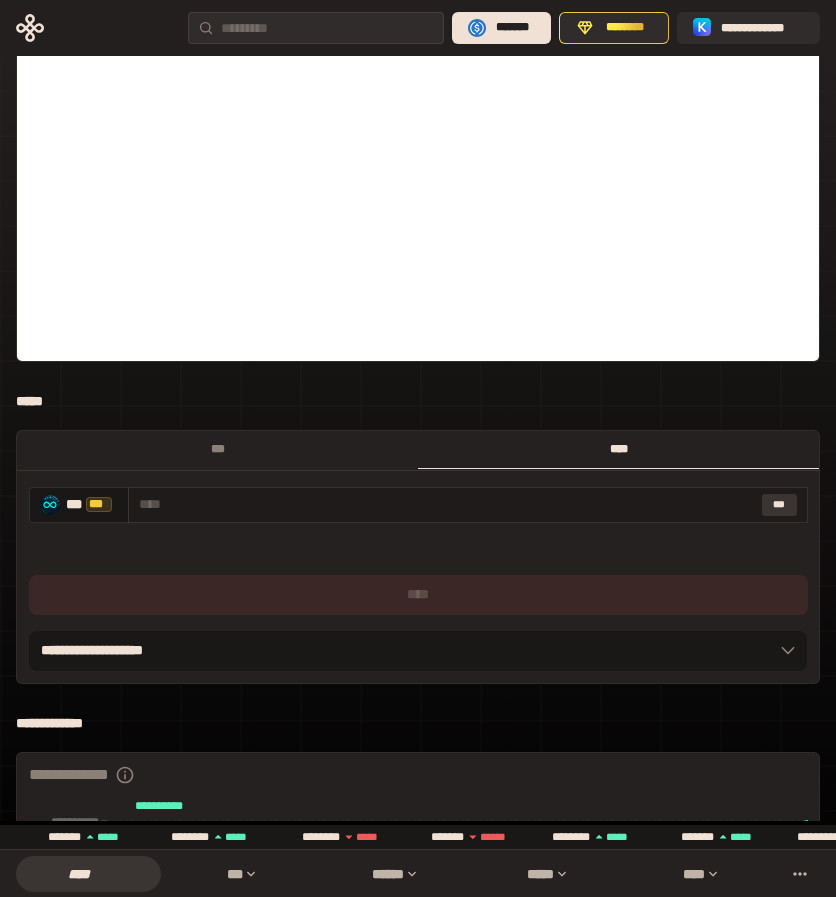 click on "***" at bounding box center [780, 505] 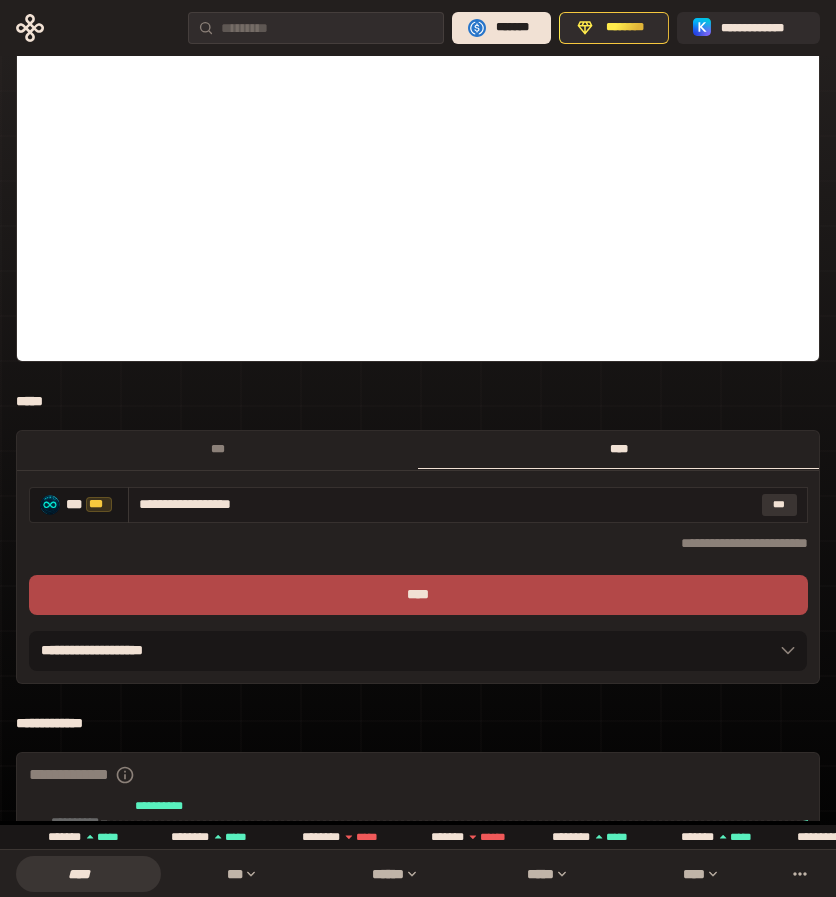 click on "***" at bounding box center [780, 505] 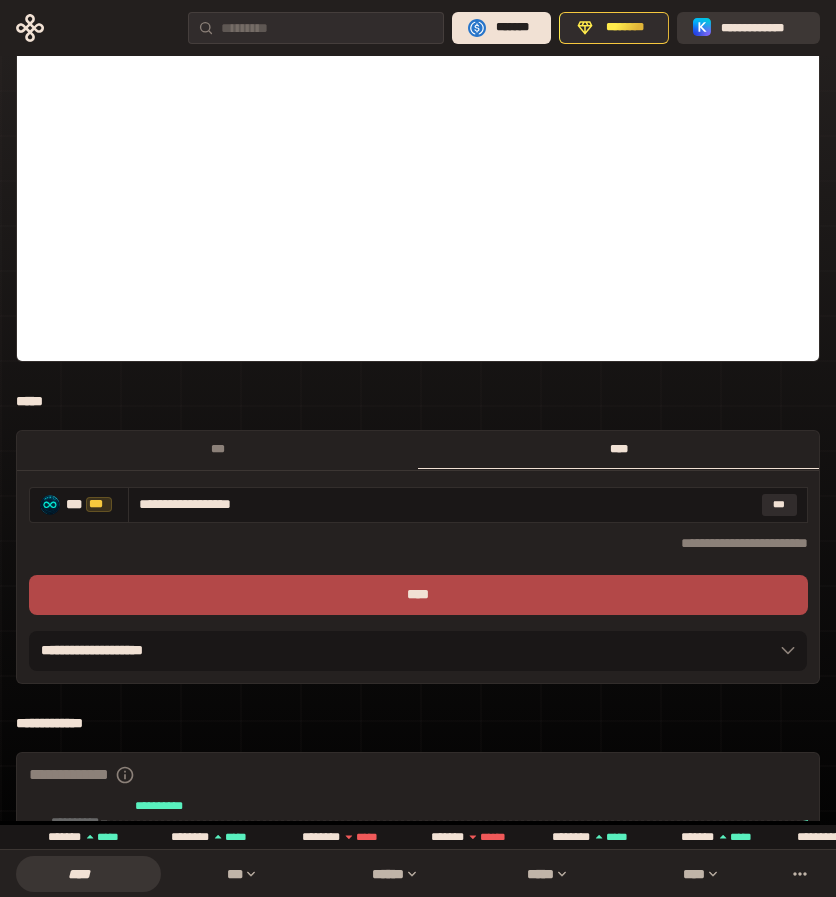 click on "**********" at bounding box center [748, 28] 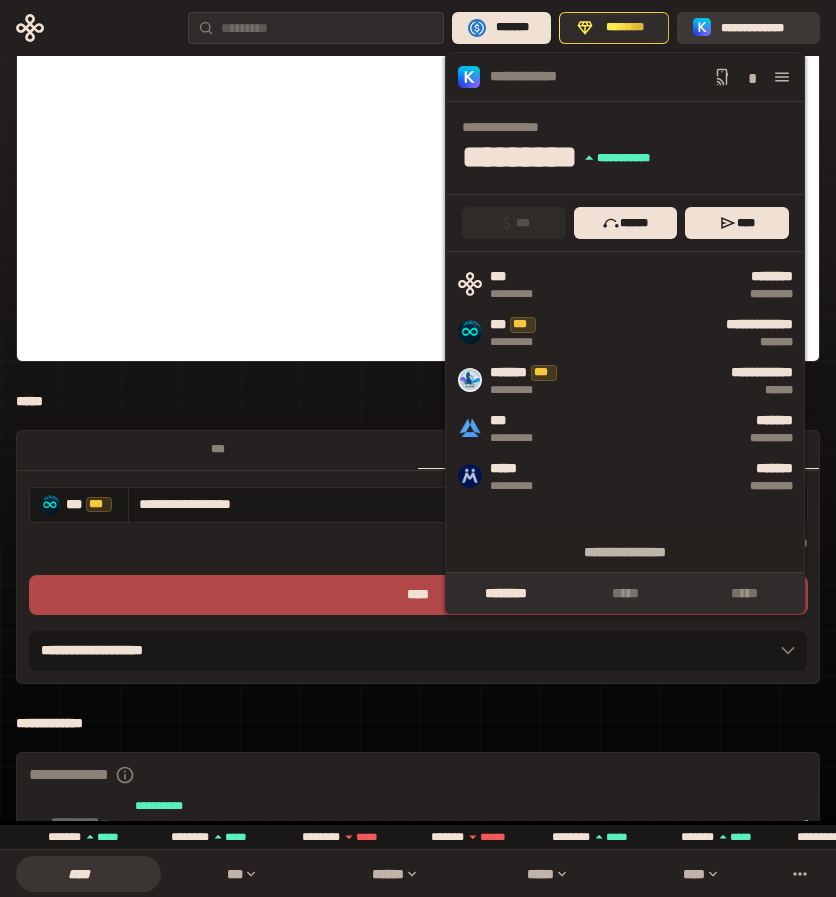 click on "**********" at bounding box center (762, 28) 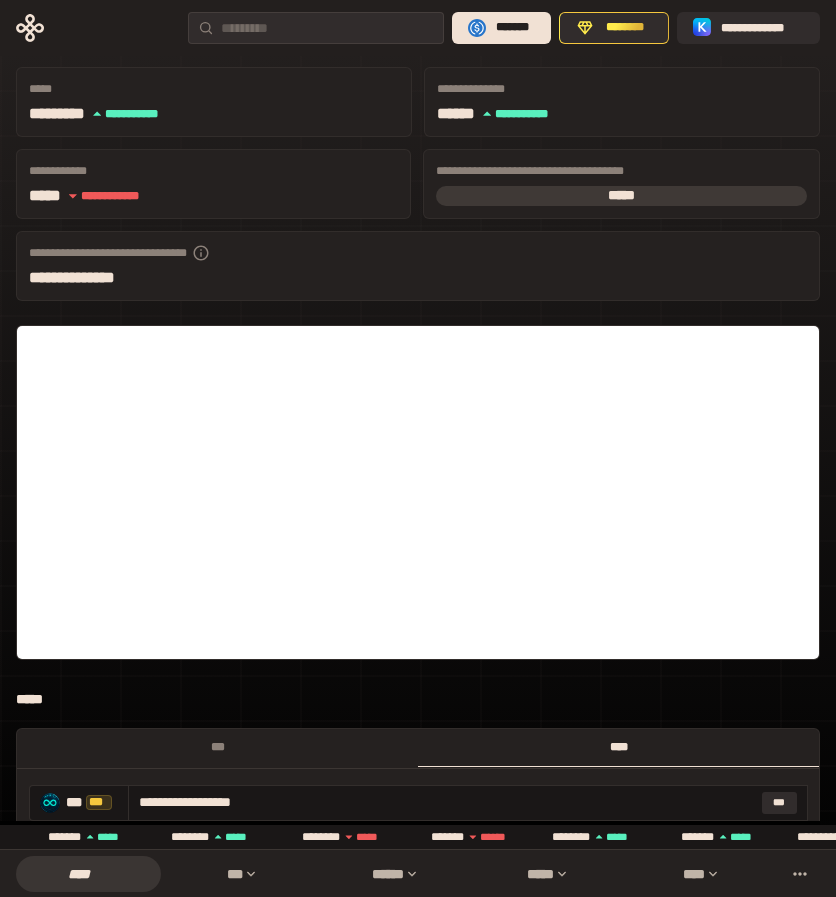 scroll, scrollTop: 100, scrollLeft: 0, axis: vertical 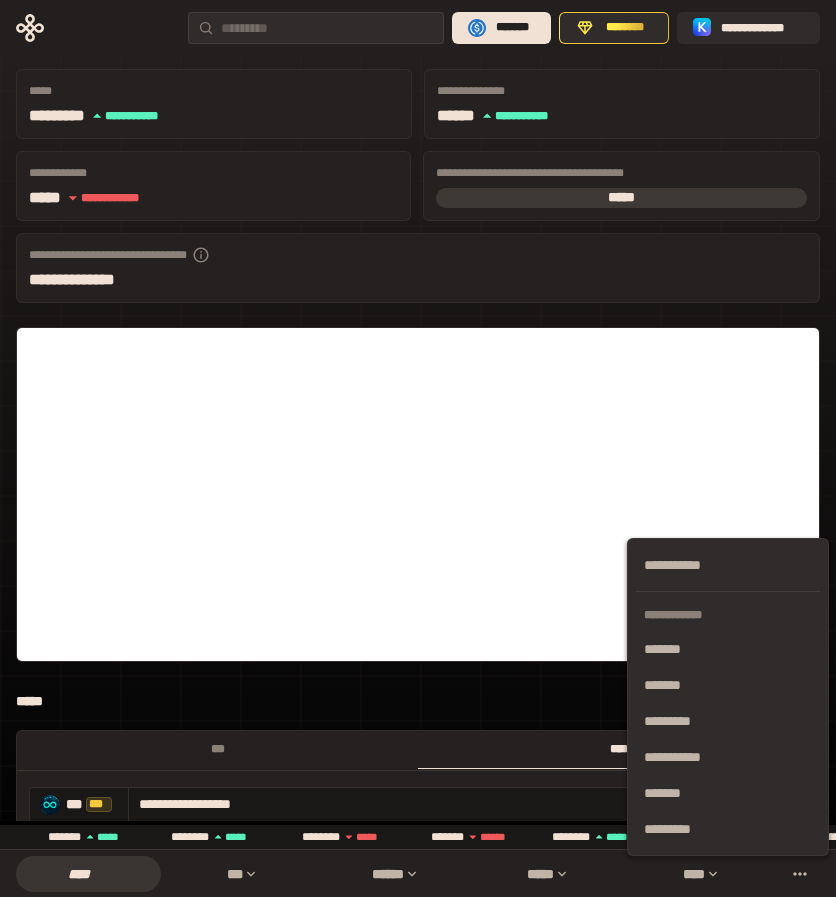 click on "**********" at bounding box center (418, 268) 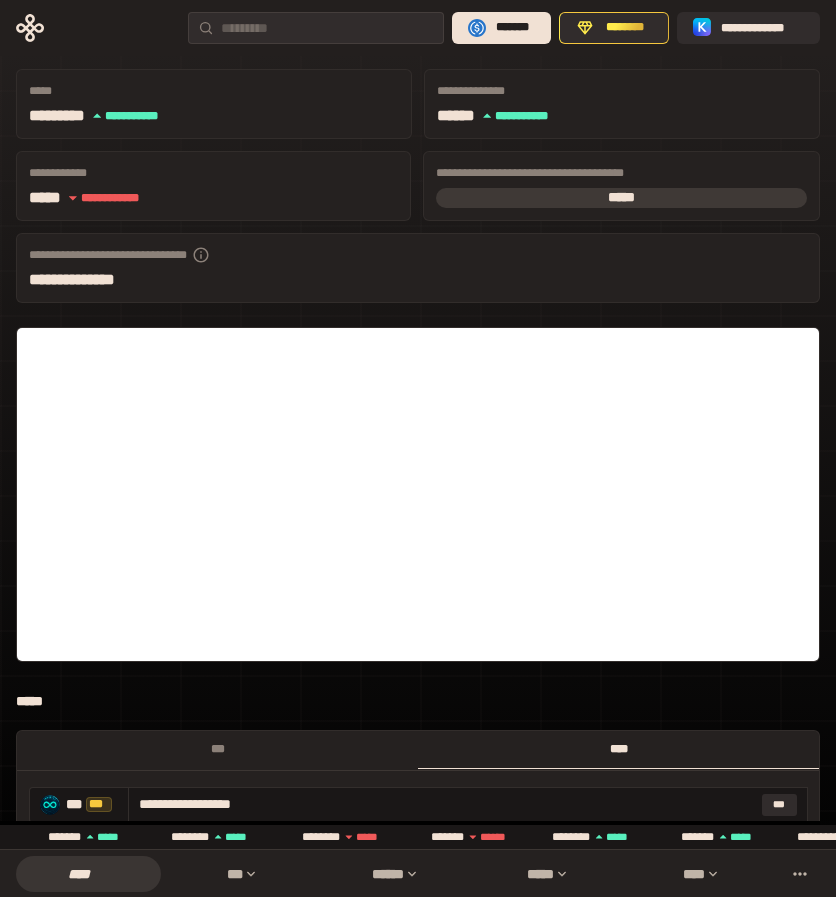 click on "**********" at bounding box center (418, 268) 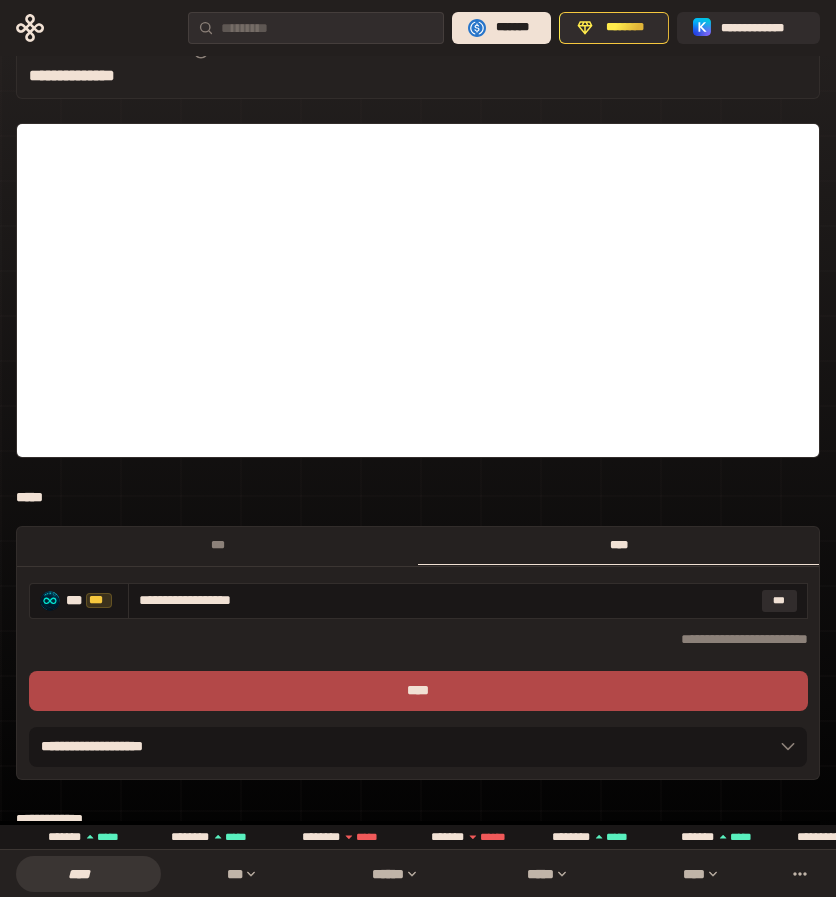 scroll, scrollTop: 400, scrollLeft: 0, axis: vertical 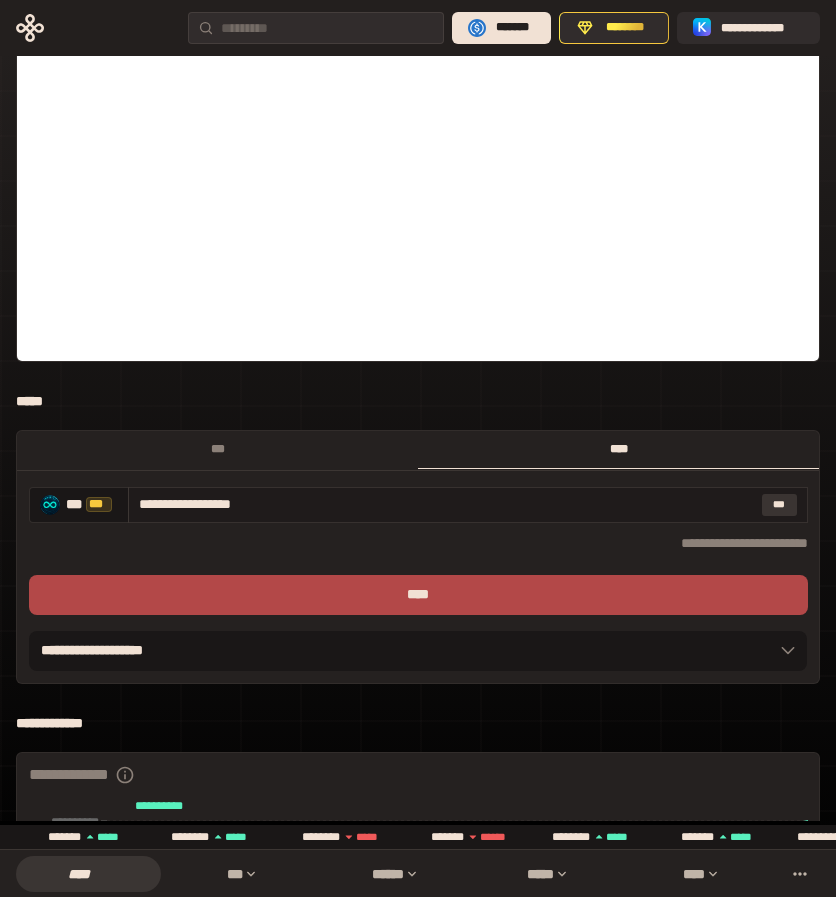 click on "***" at bounding box center (780, 505) 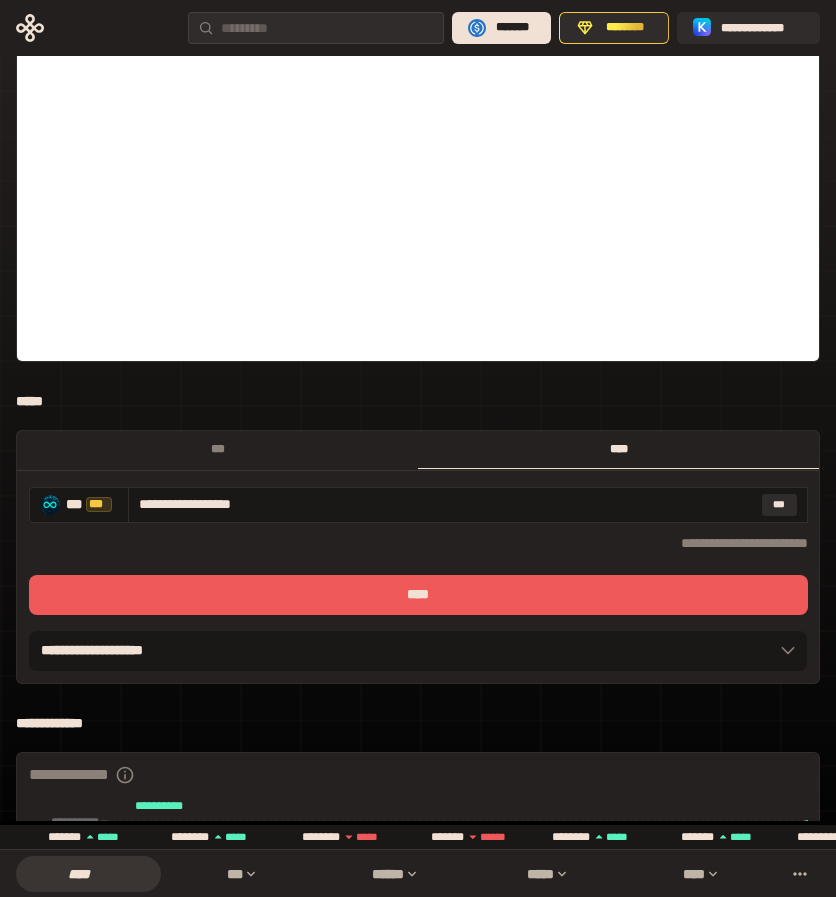 click on "****" at bounding box center (418, 595) 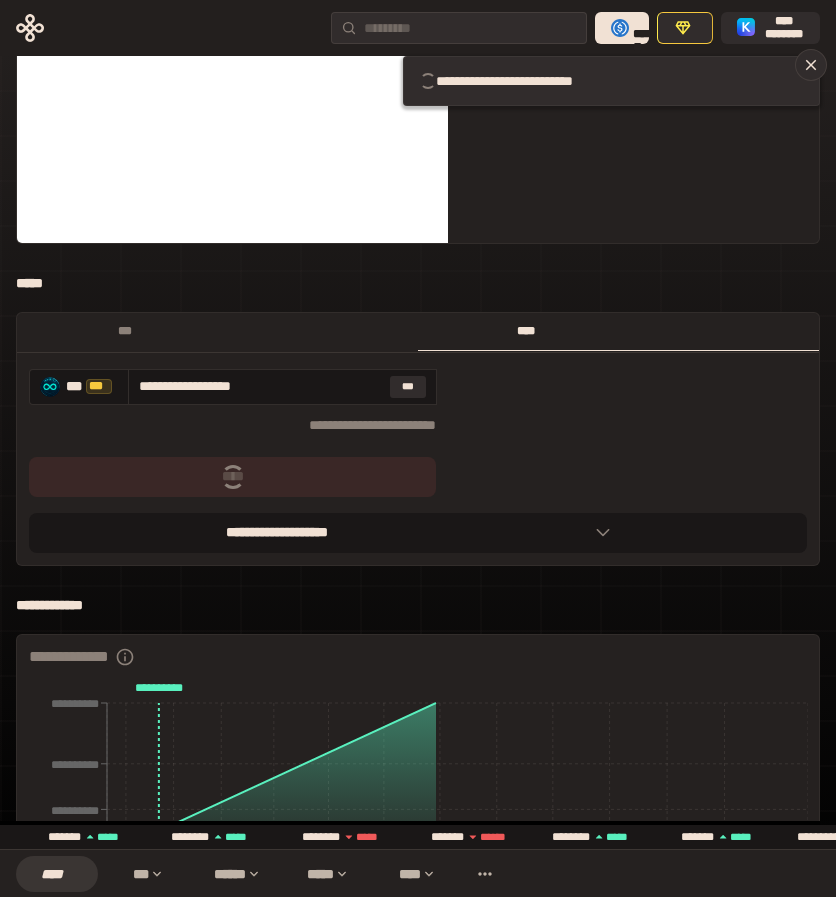 scroll, scrollTop: 382, scrollLeft: 0, axis: vertical 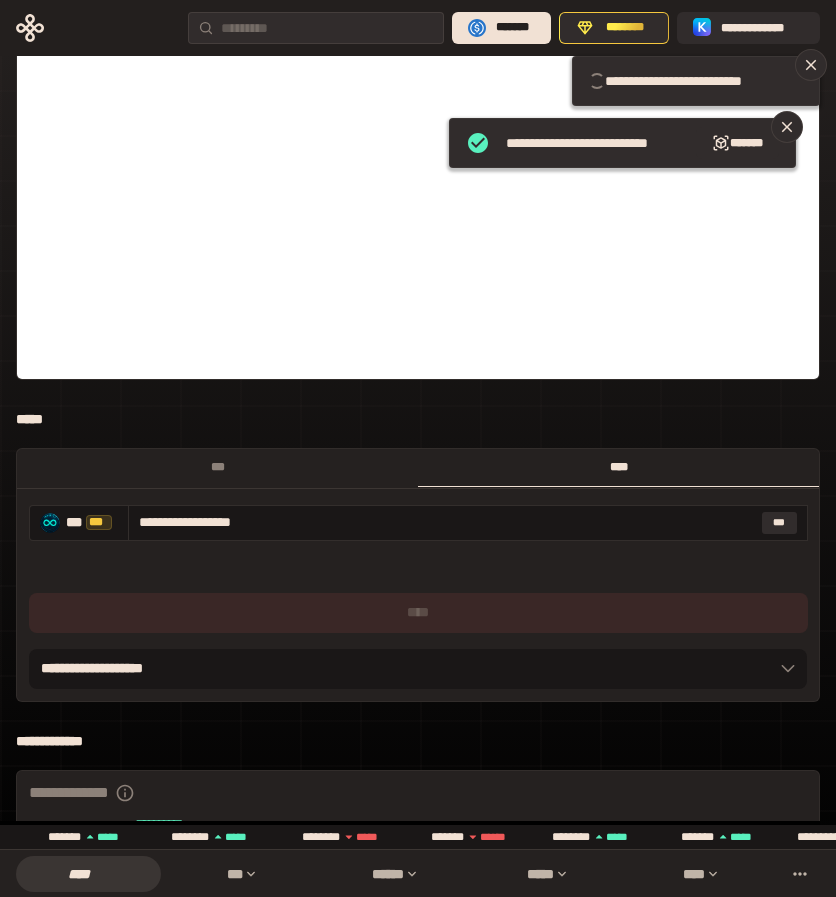 type 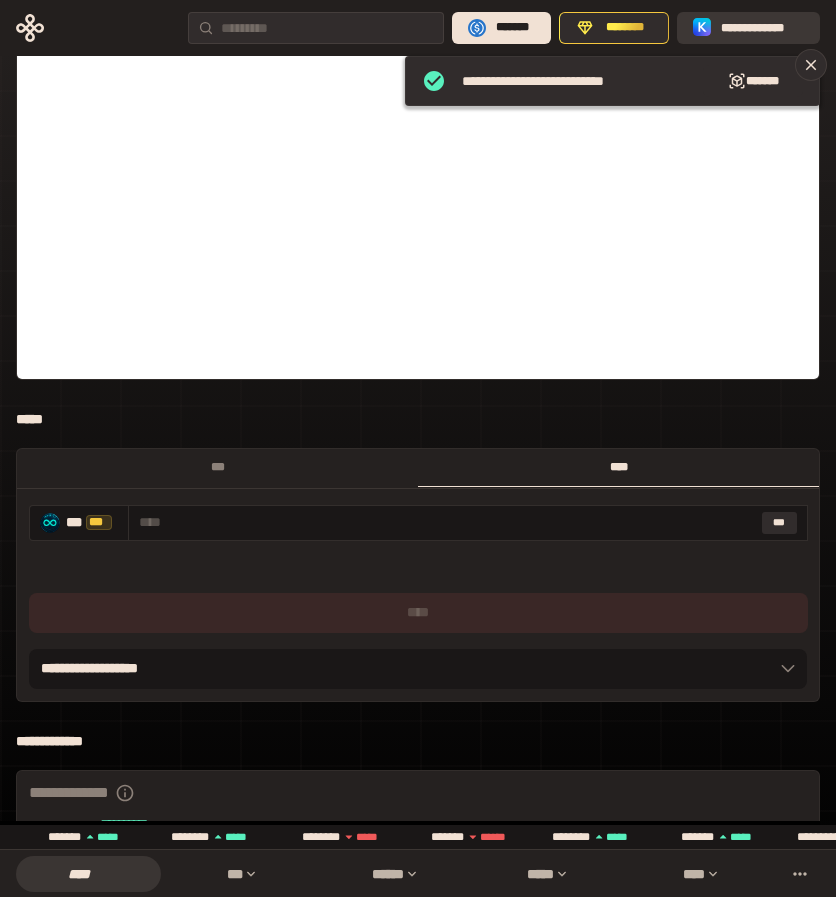 scroll, scrollTop: 682, scrollLeft: 0, axis: vertical 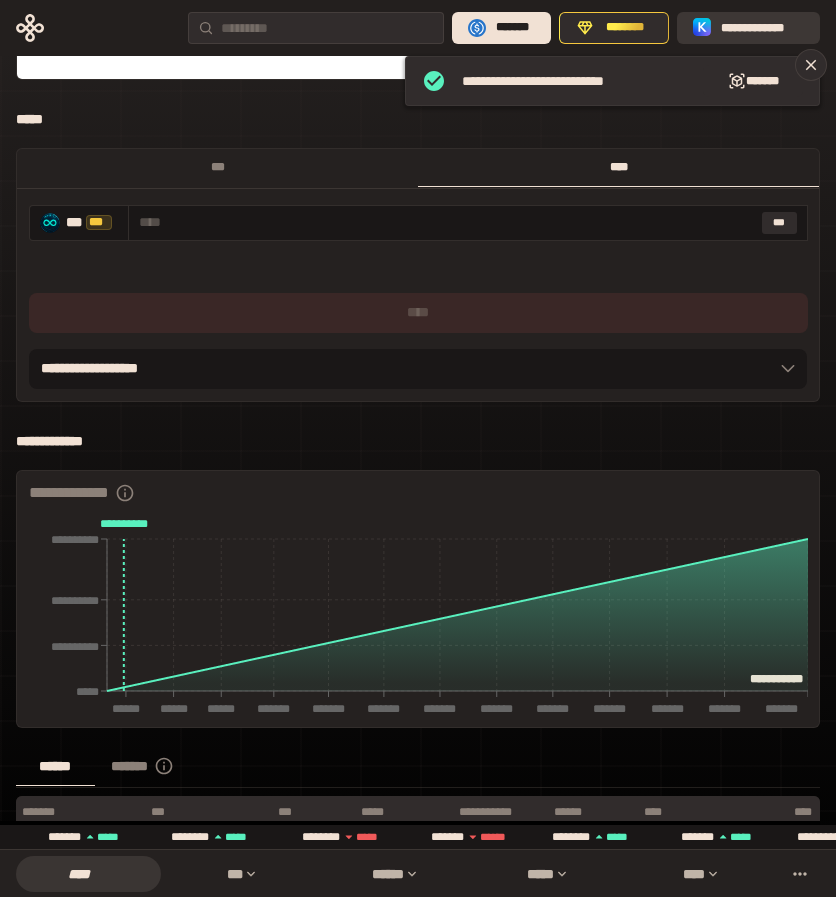 click on "**********" at bounding box center (762, 28) 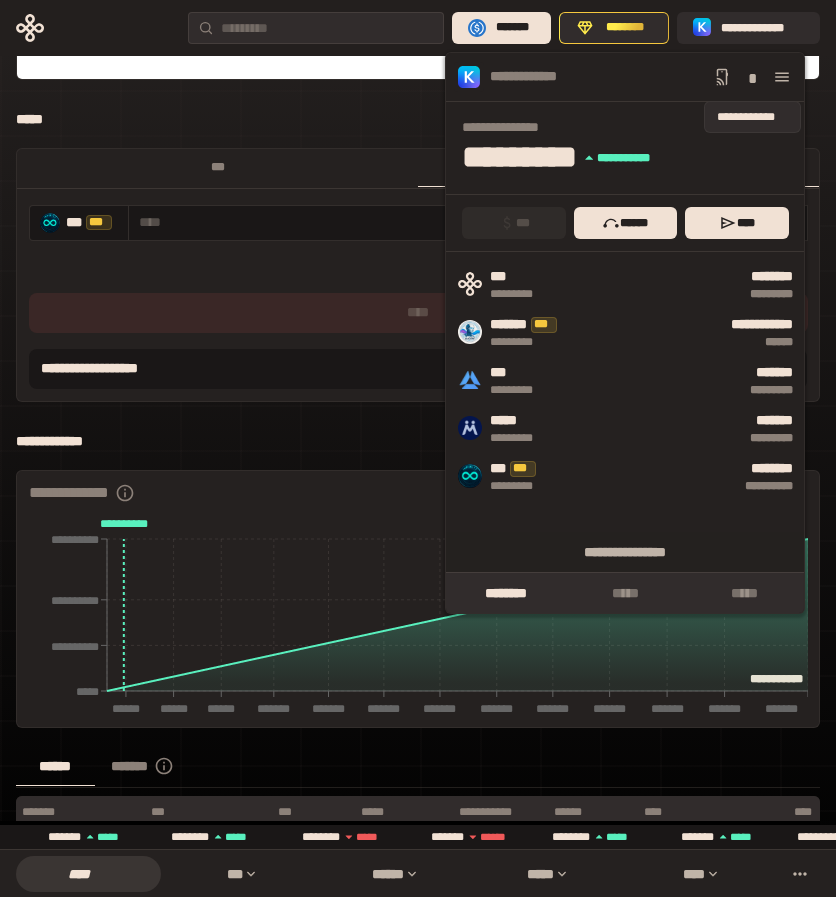 click on "*" at bounding box center (752, 77) 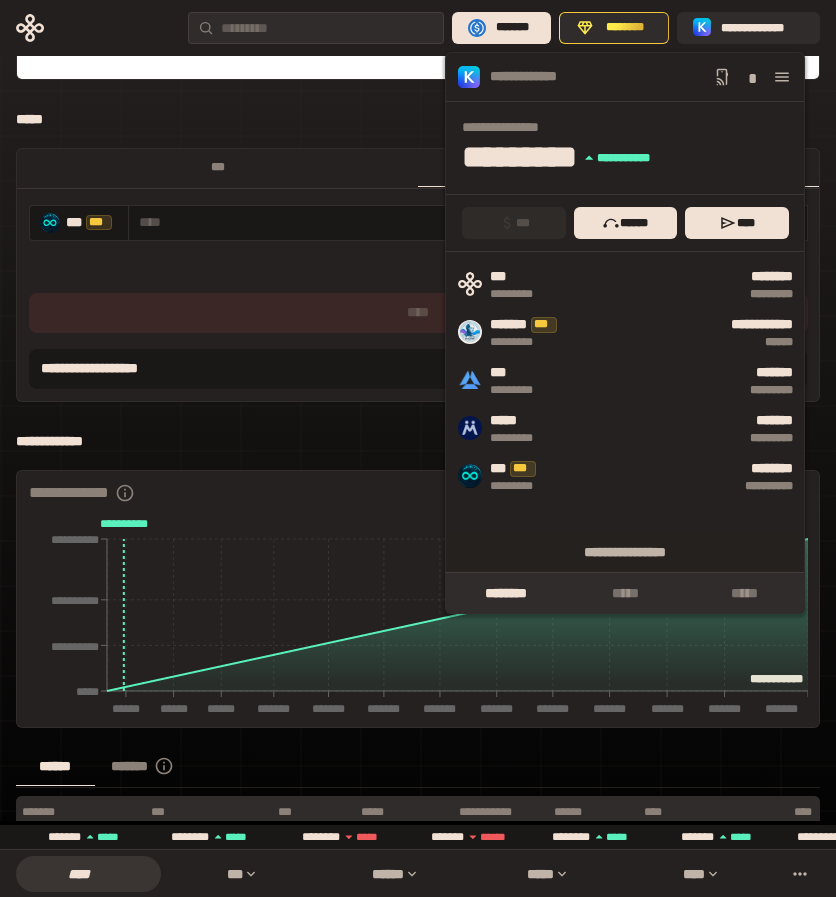 click on "**********" at bounding box center [418, 28] 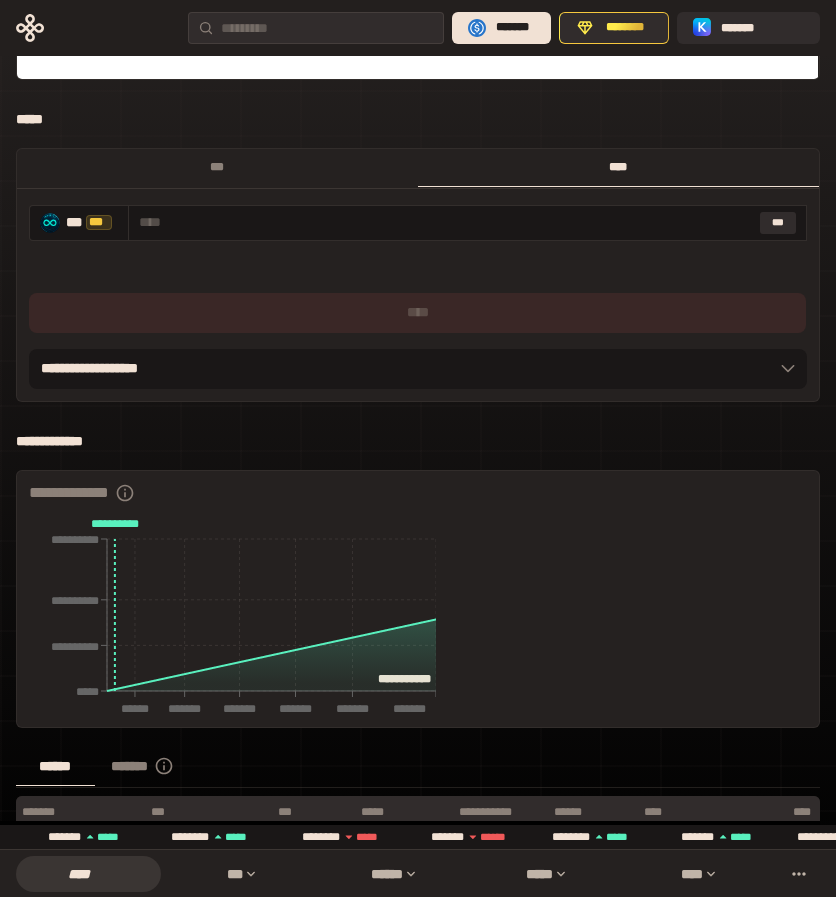 scroll, scrollTop: 664, scrollLeft: 0, axis: vertical 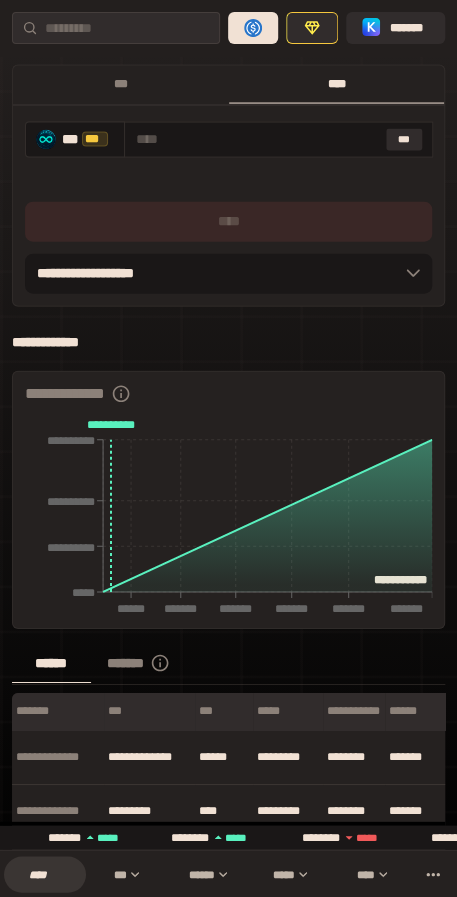 click at bounding box center (228, 175) 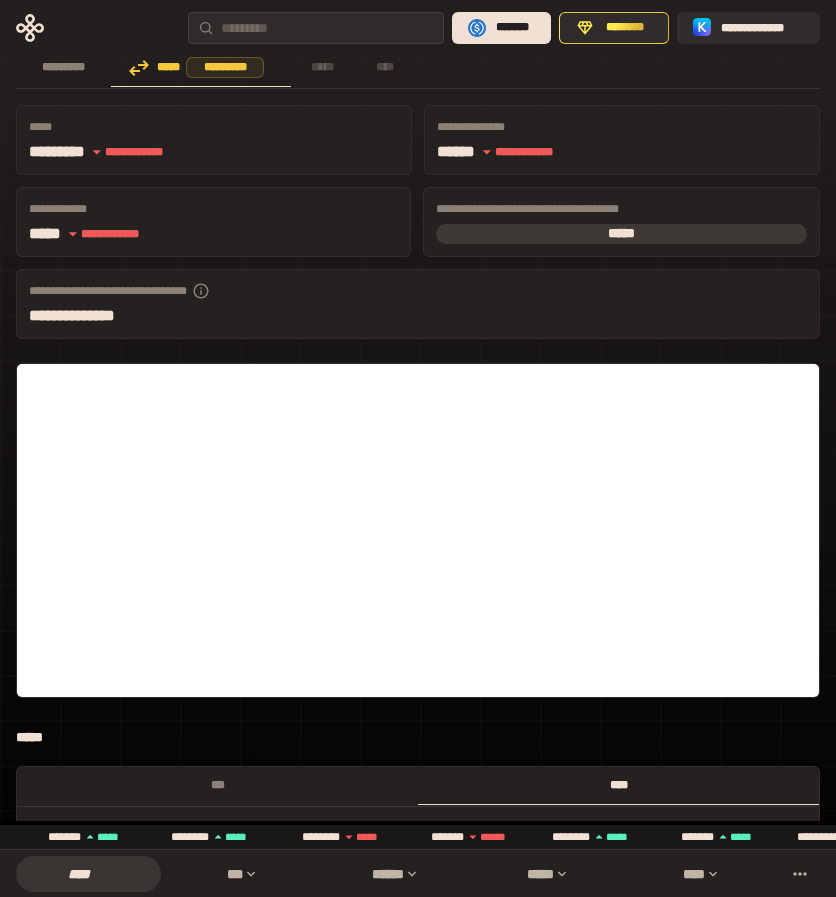scroll, scrollTop: 64, scrollLeft: 0, axis: vertical 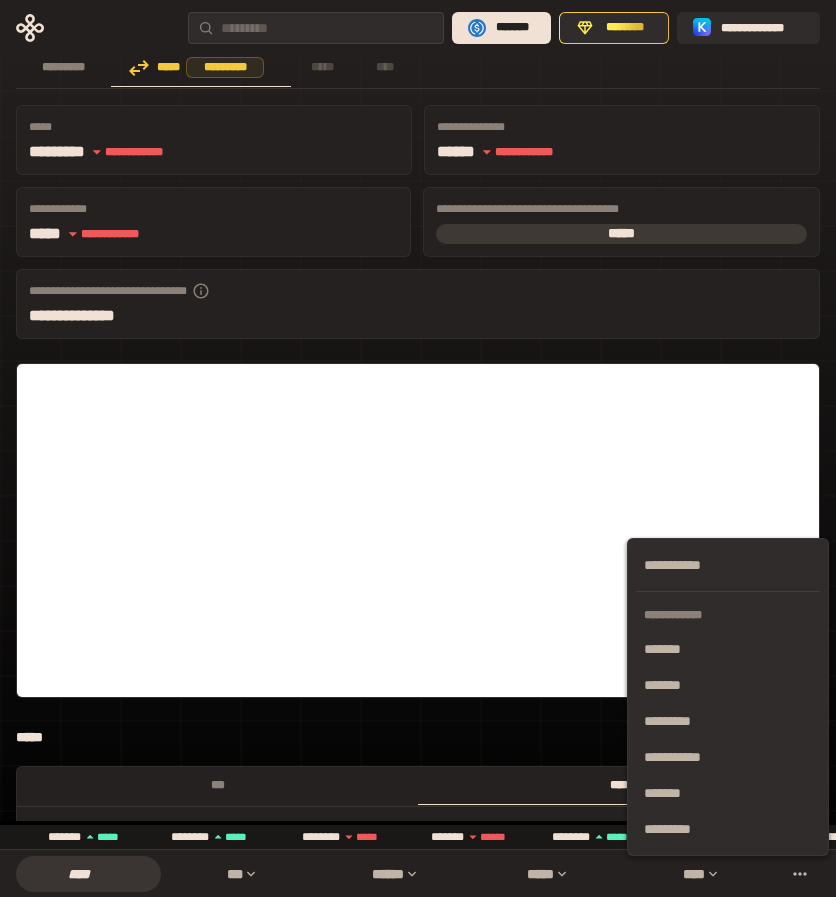 click on "********* *****      ********* ***** ****" at bounding box center (418, 69) 